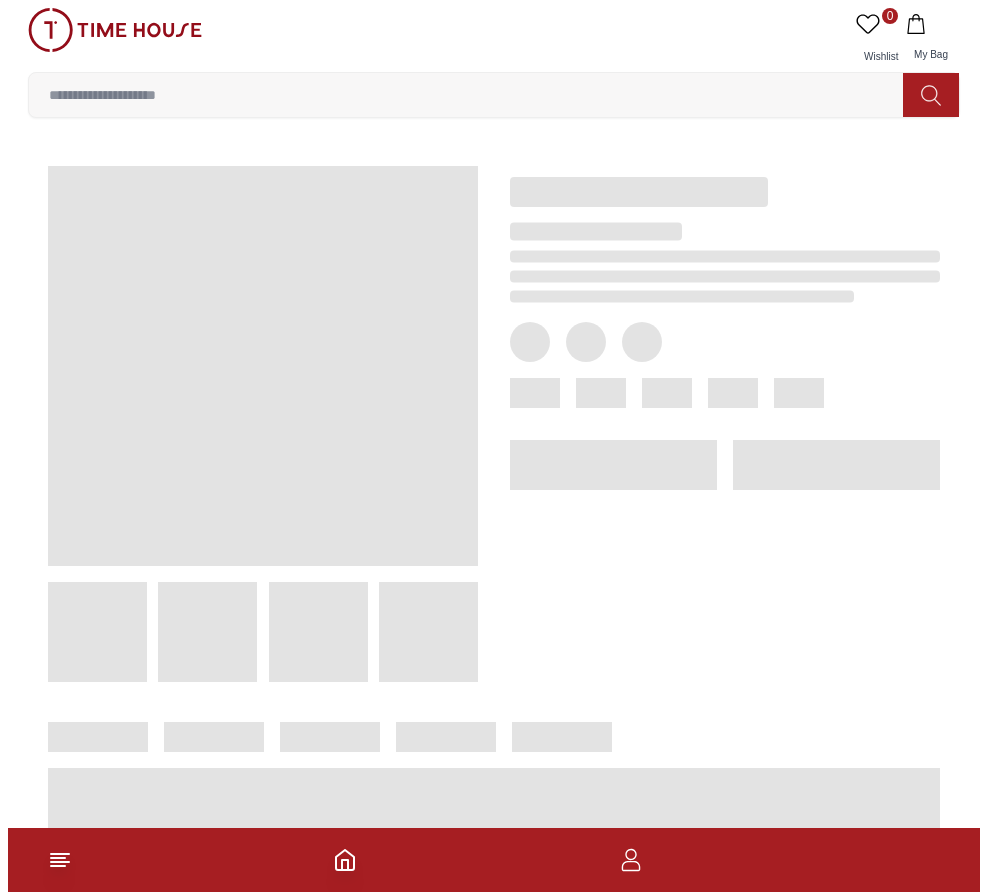scroll, scrollTop: 0, scrollLeft: 0, axis: both 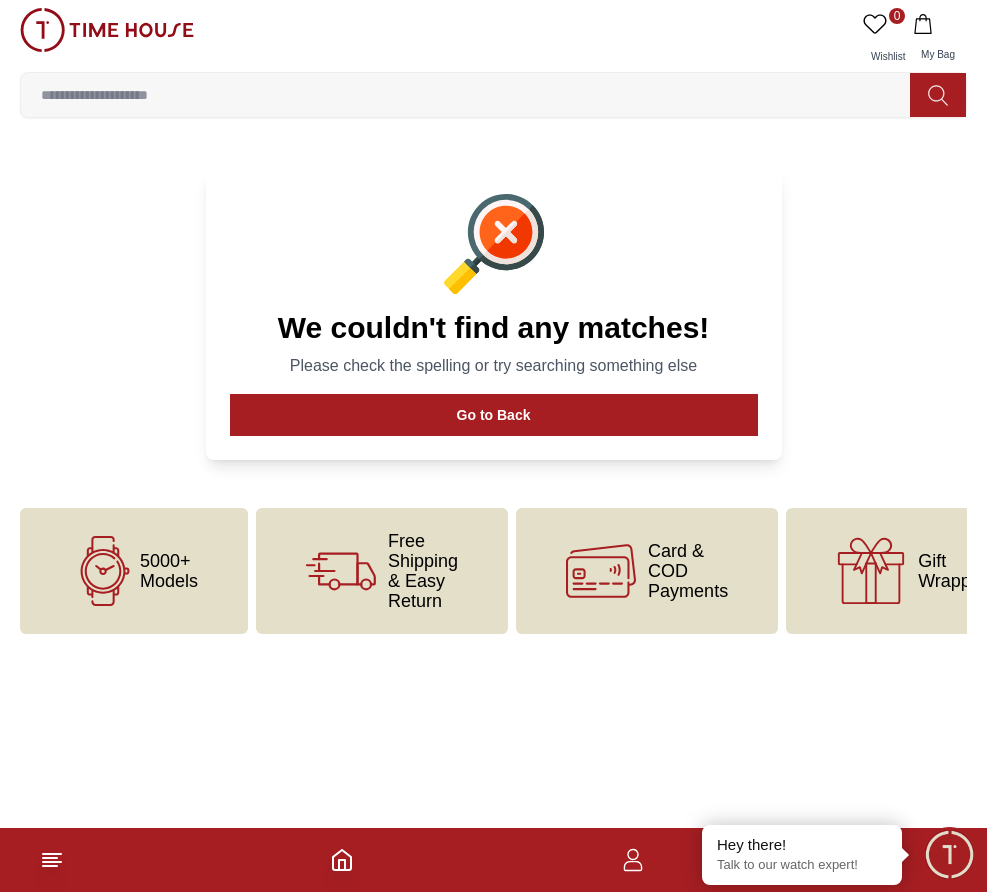 click on "Free Shipping & Easy Return" at bounding box center [382, 571] 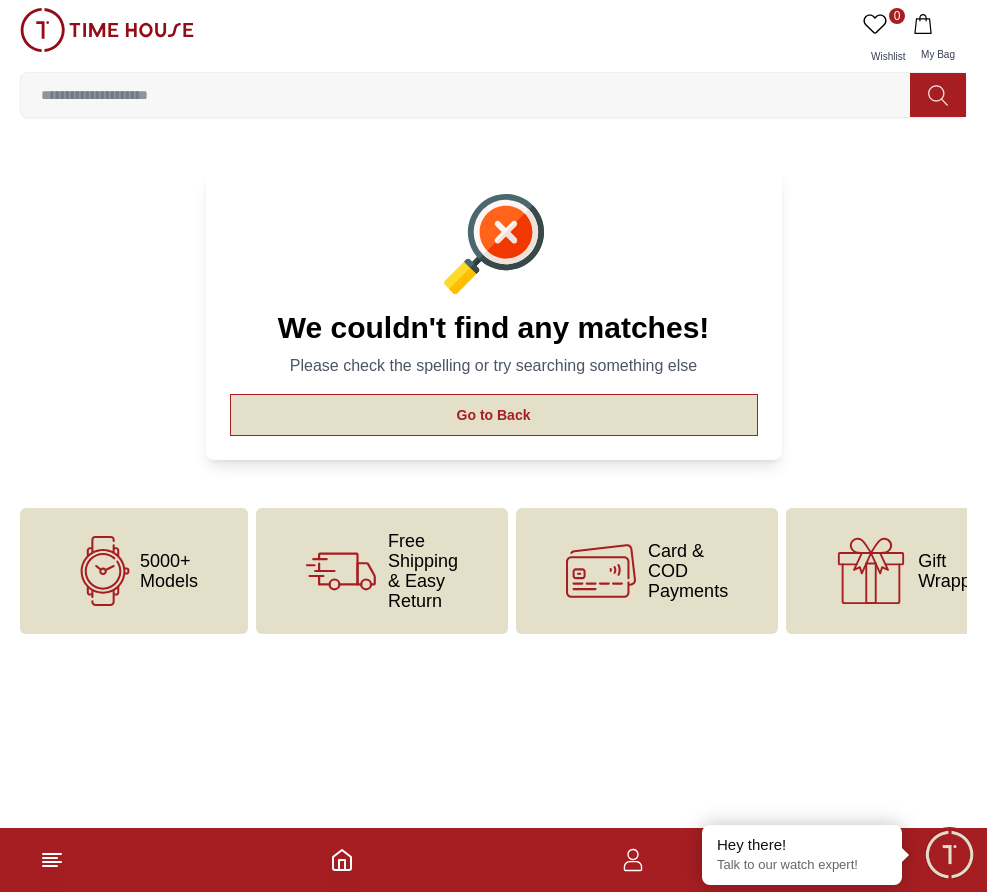 click on "Go to Back" at bounding box center (494, 415) 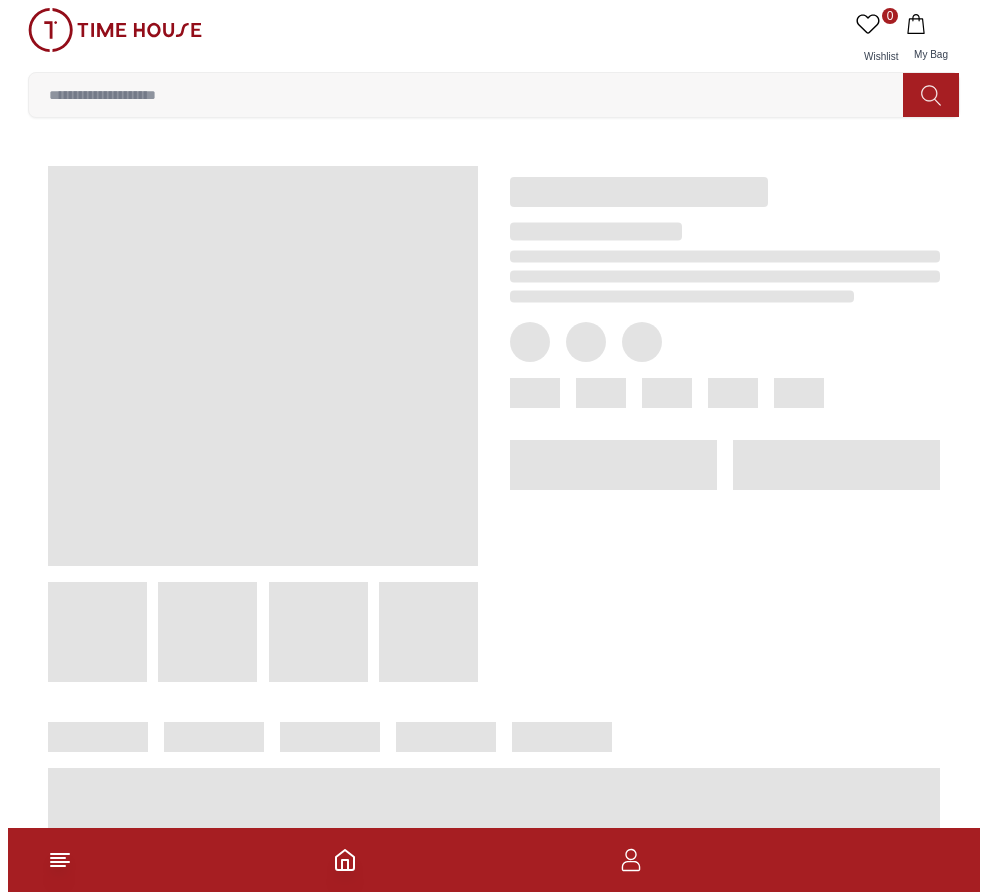 scroll, scrollTop: 0, scrollLeft: 0, axis: both 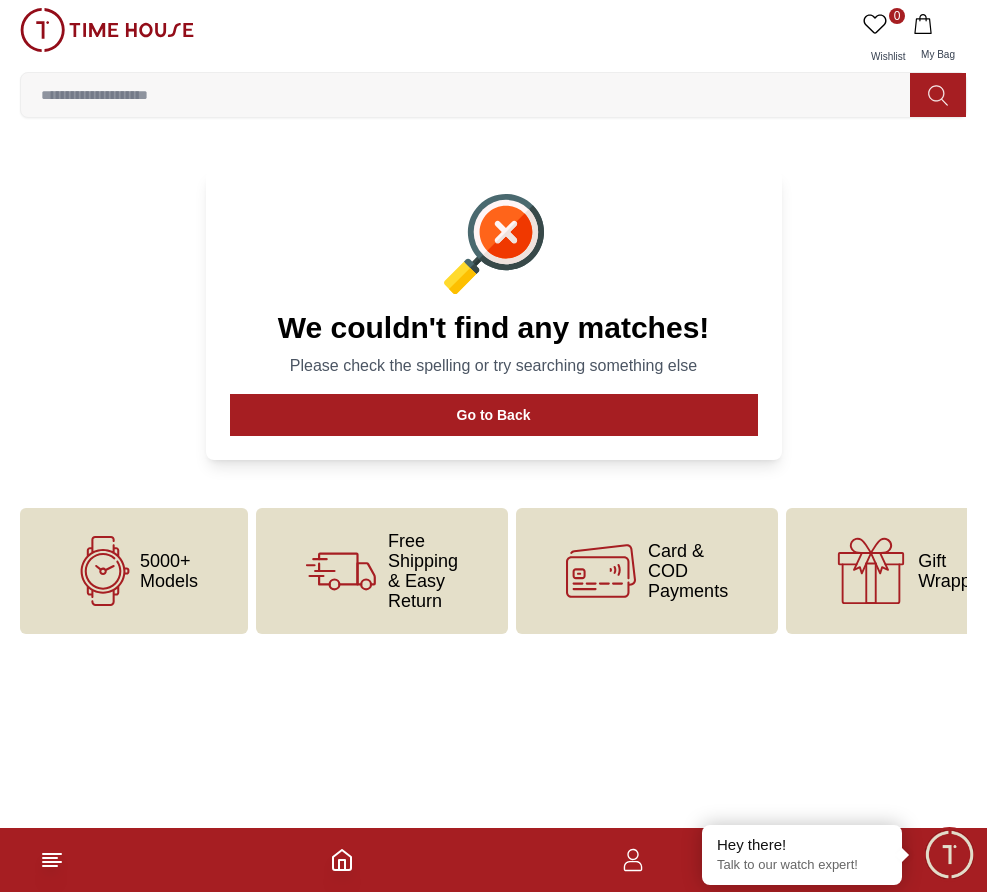 click 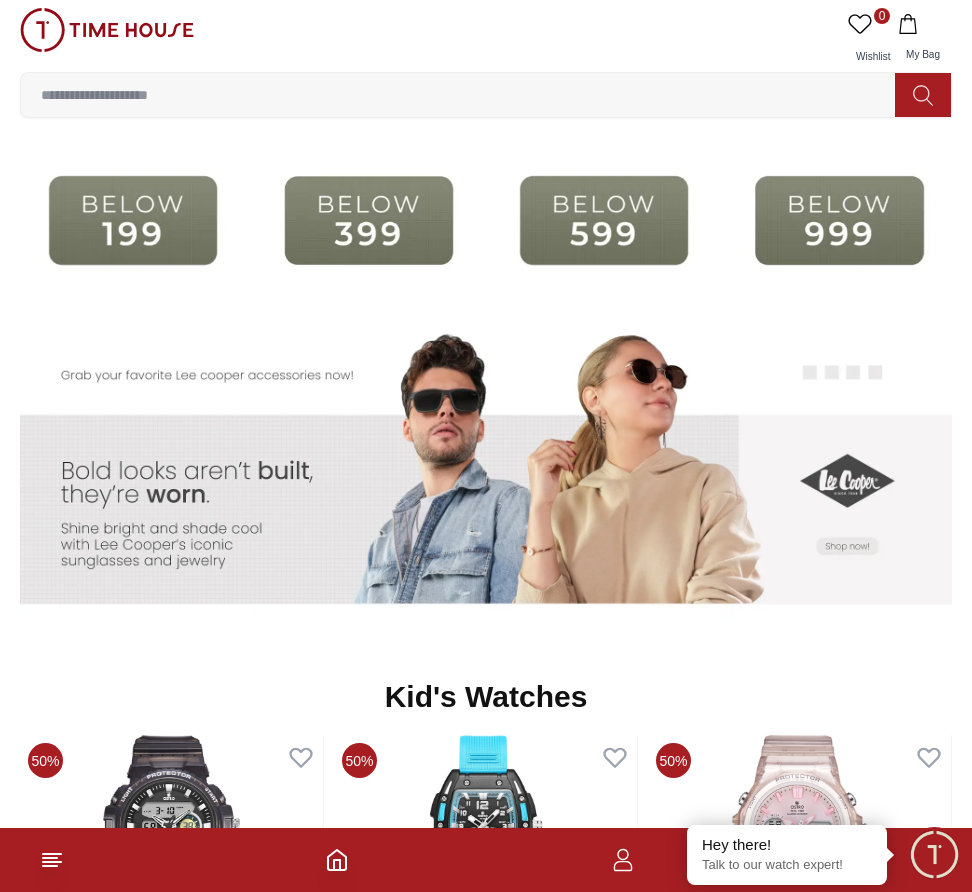 scroll, scrollTop: 3600, scrollLeft: 0, axis: vertical 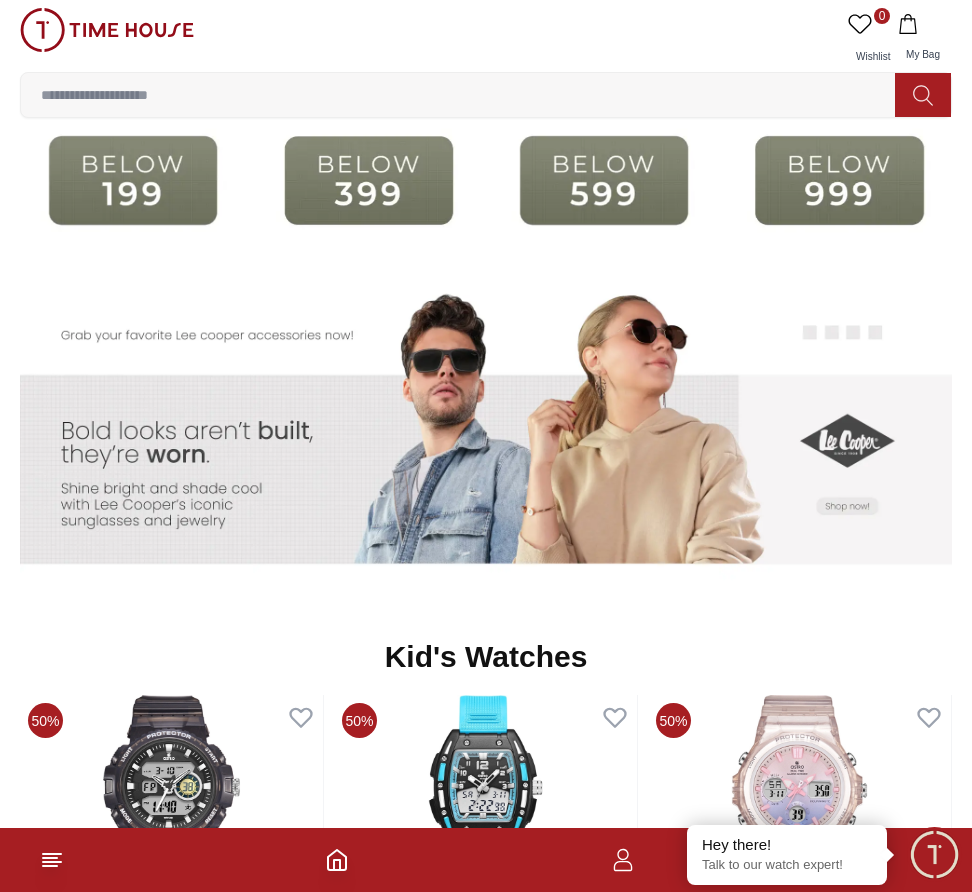 click 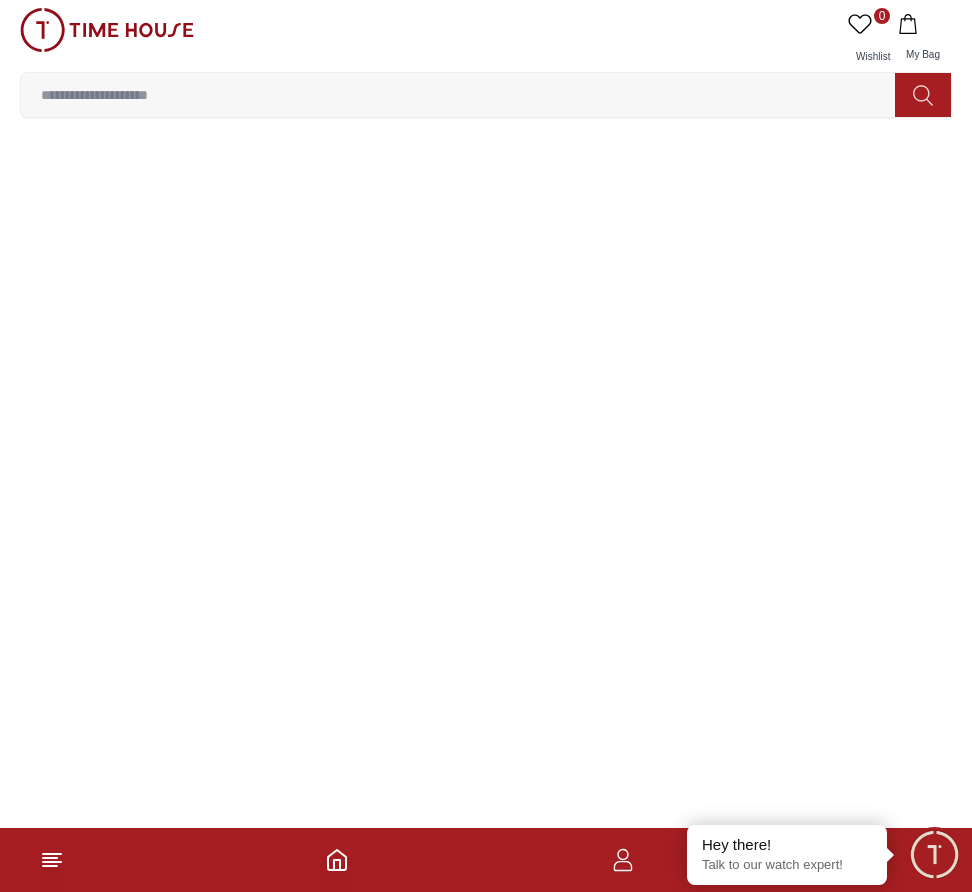 click at bounding box center (486, 296) 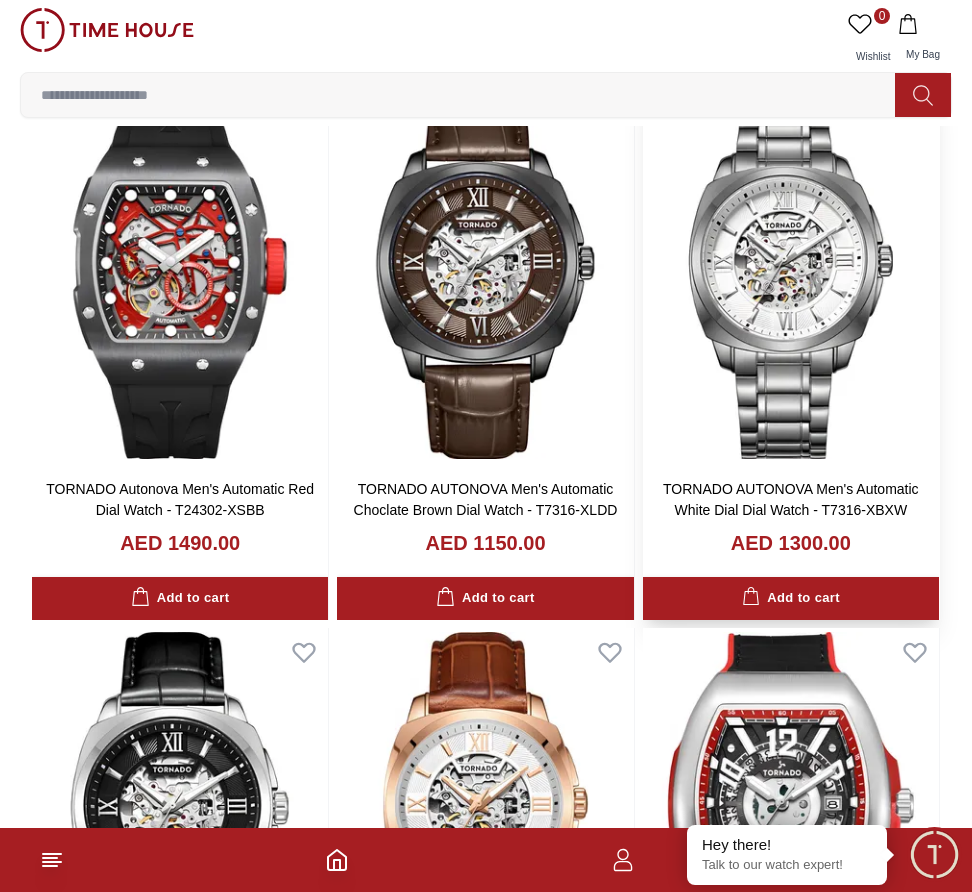 scroll, scrollTop: 600, scrollLeft: 0, axis: vertical 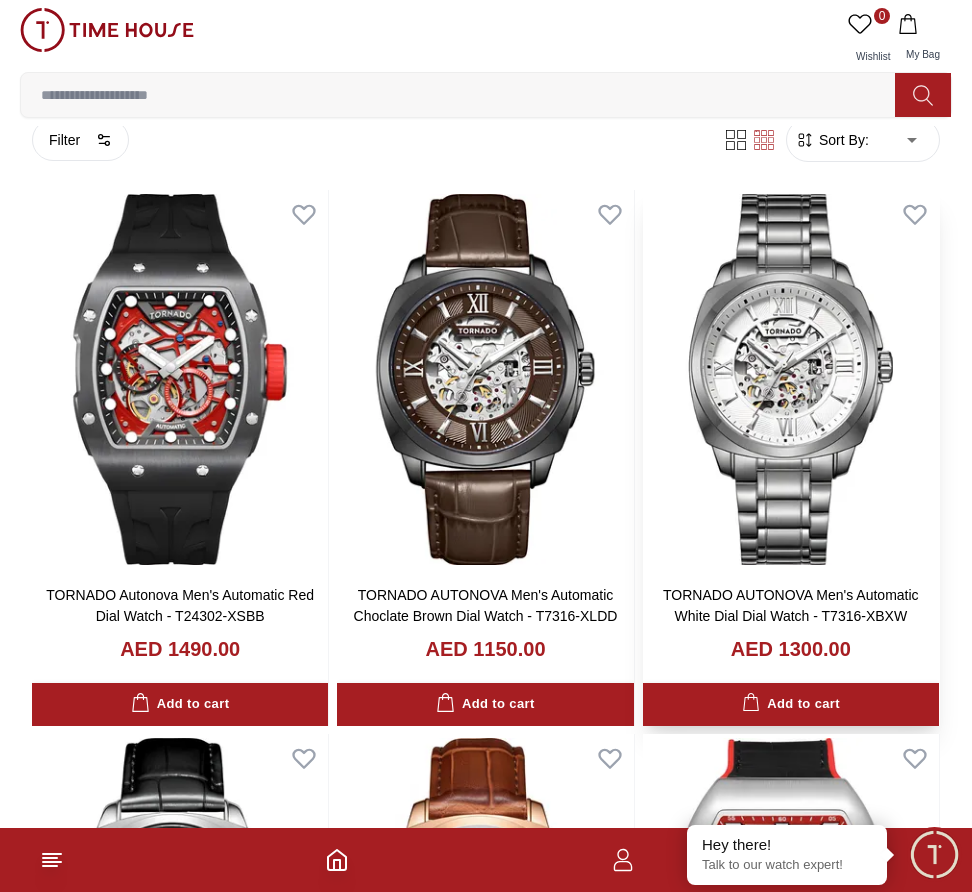 click at bounding box center [791, 379] 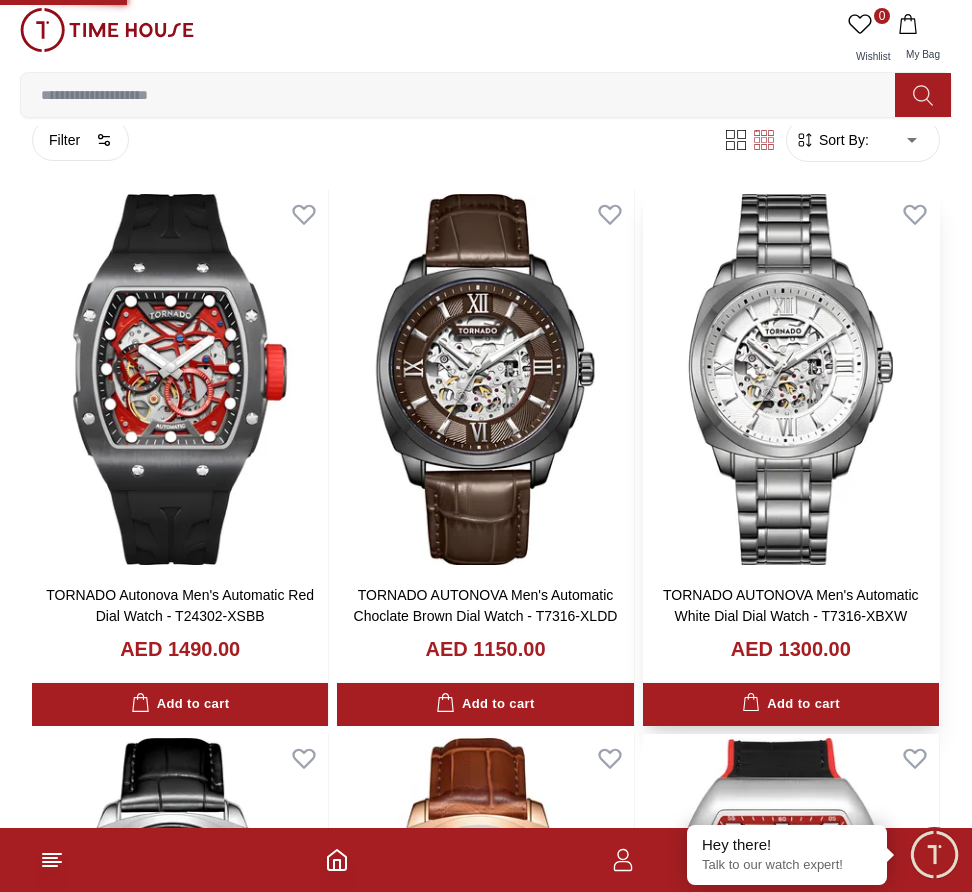 scroll, scrollTop: 0, scrollLeft: 0, axis: both 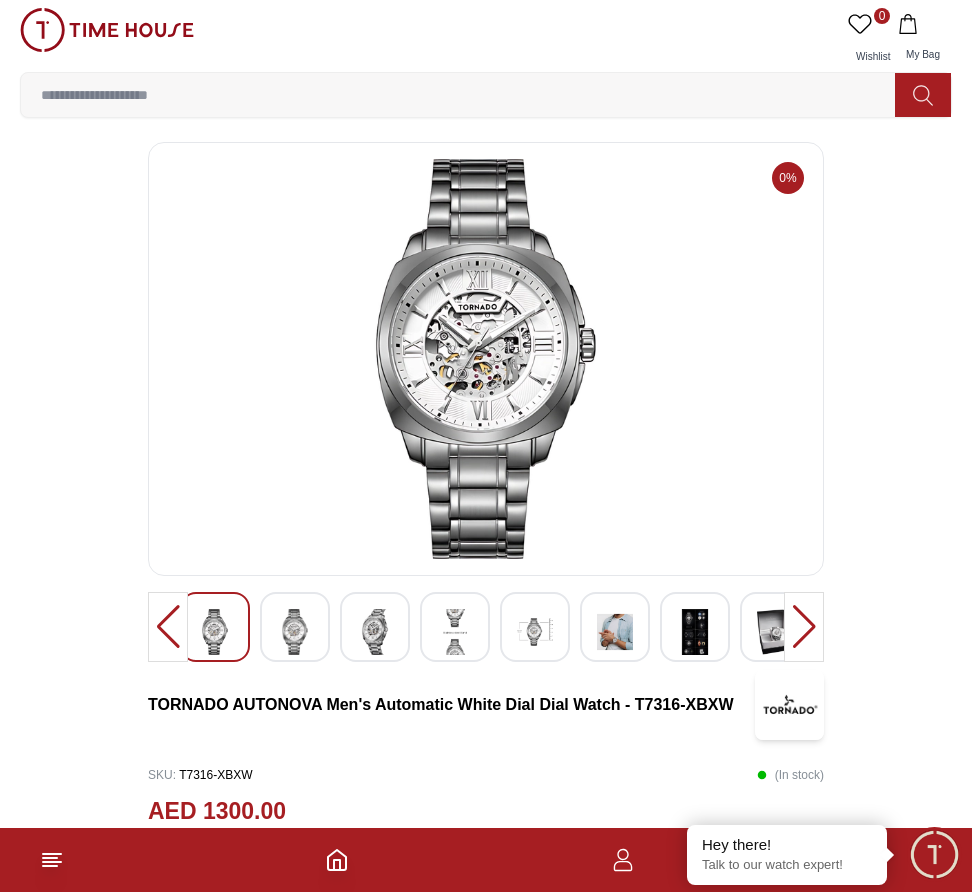 click at bounding box center [295, 632] 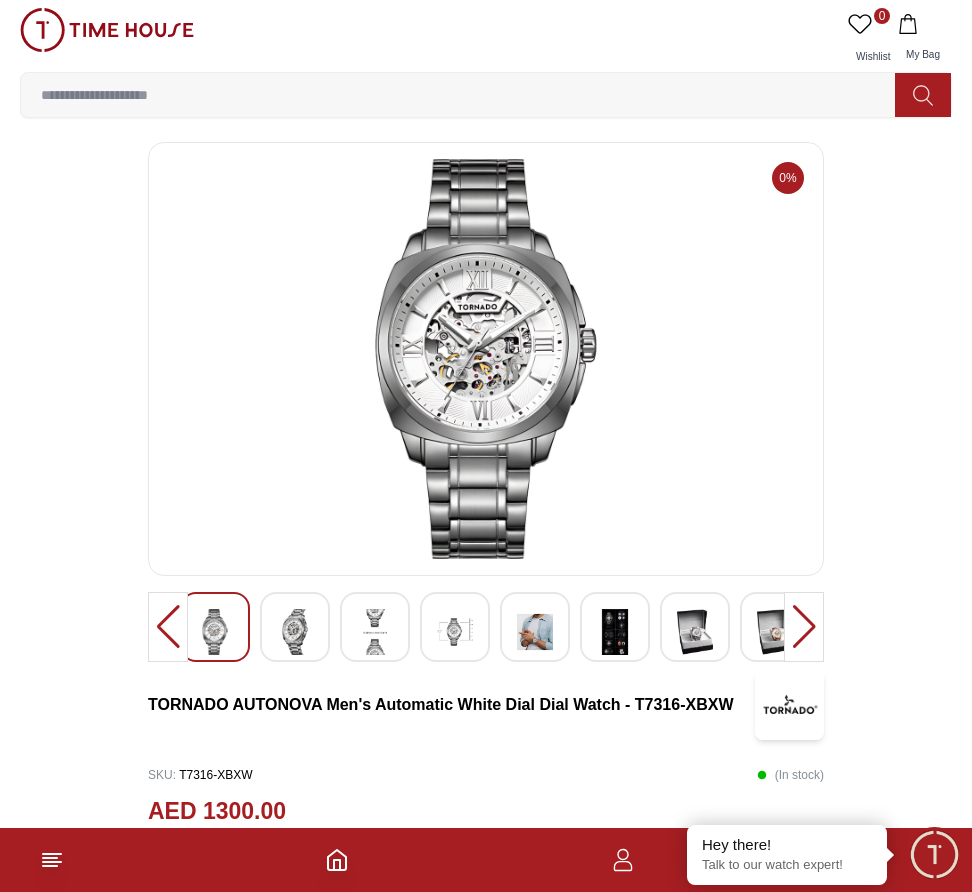click at bounding box center [295, 632] 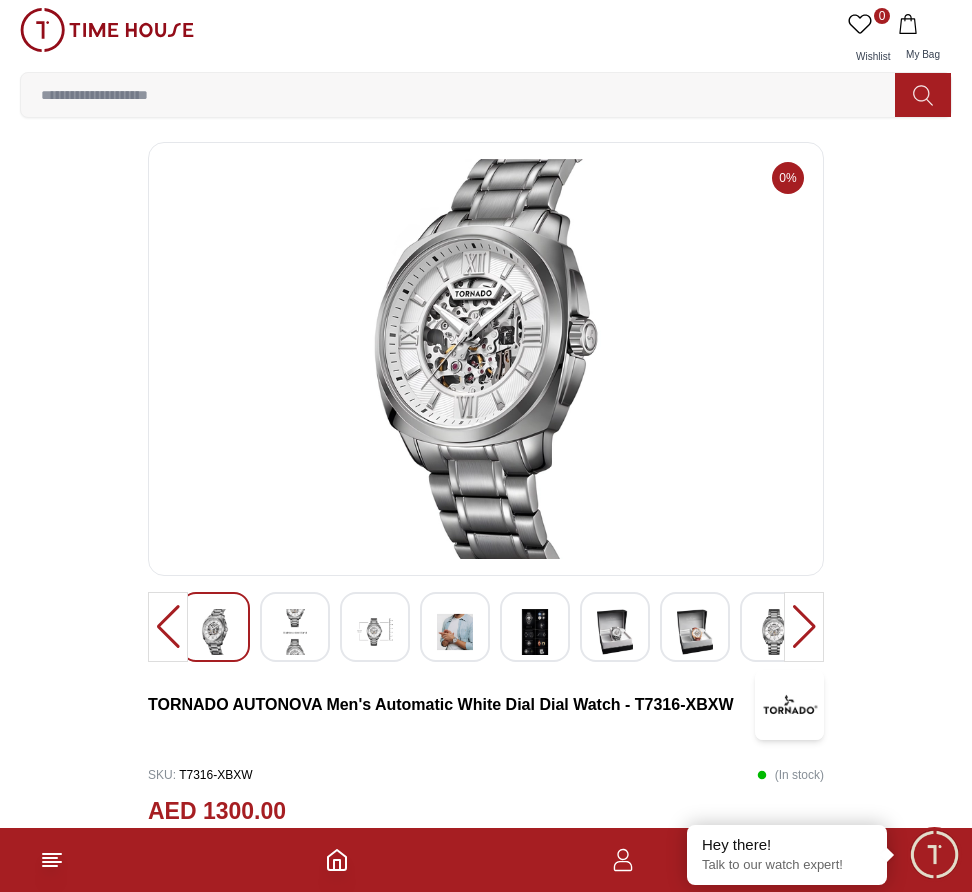 click at bounding box center [295, 632] 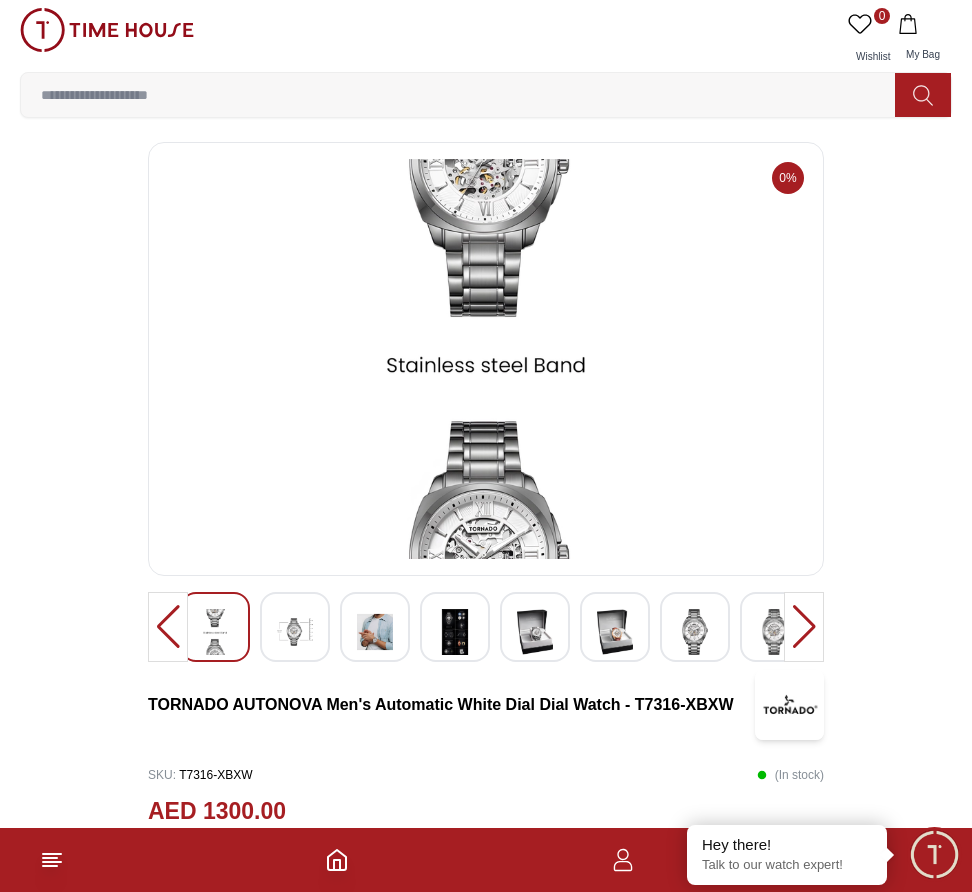 click at bounding box center [295, 632] 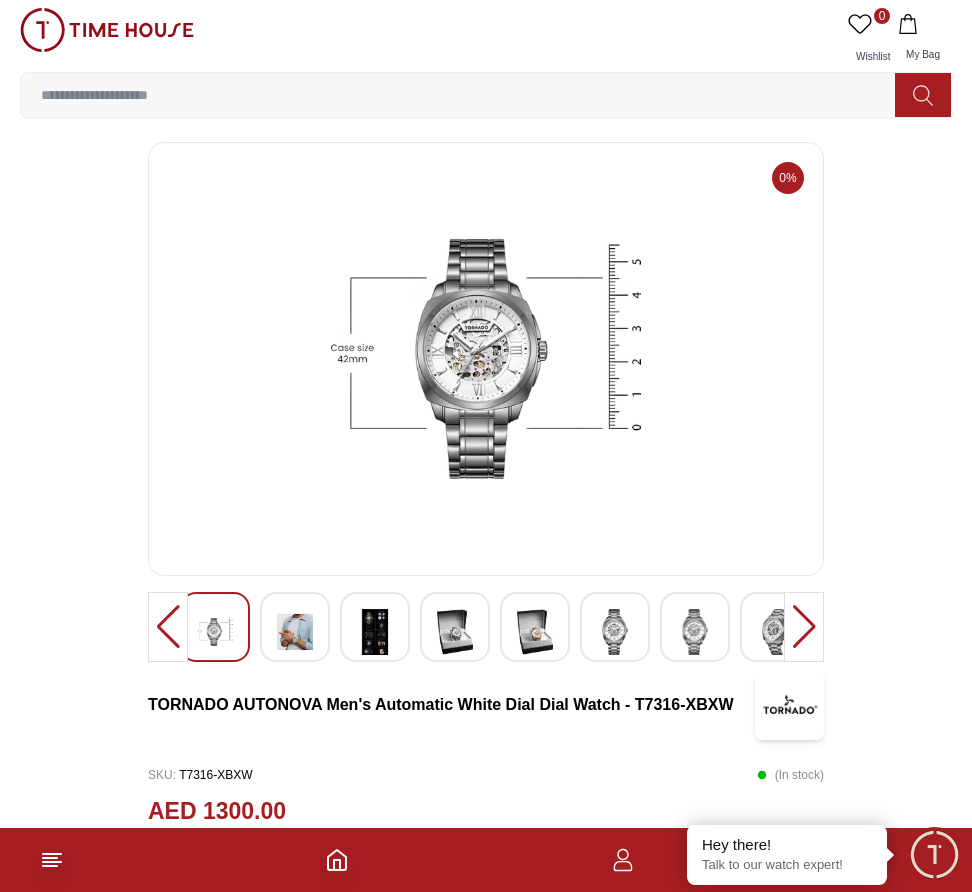 click at bounding box center (375, 632) 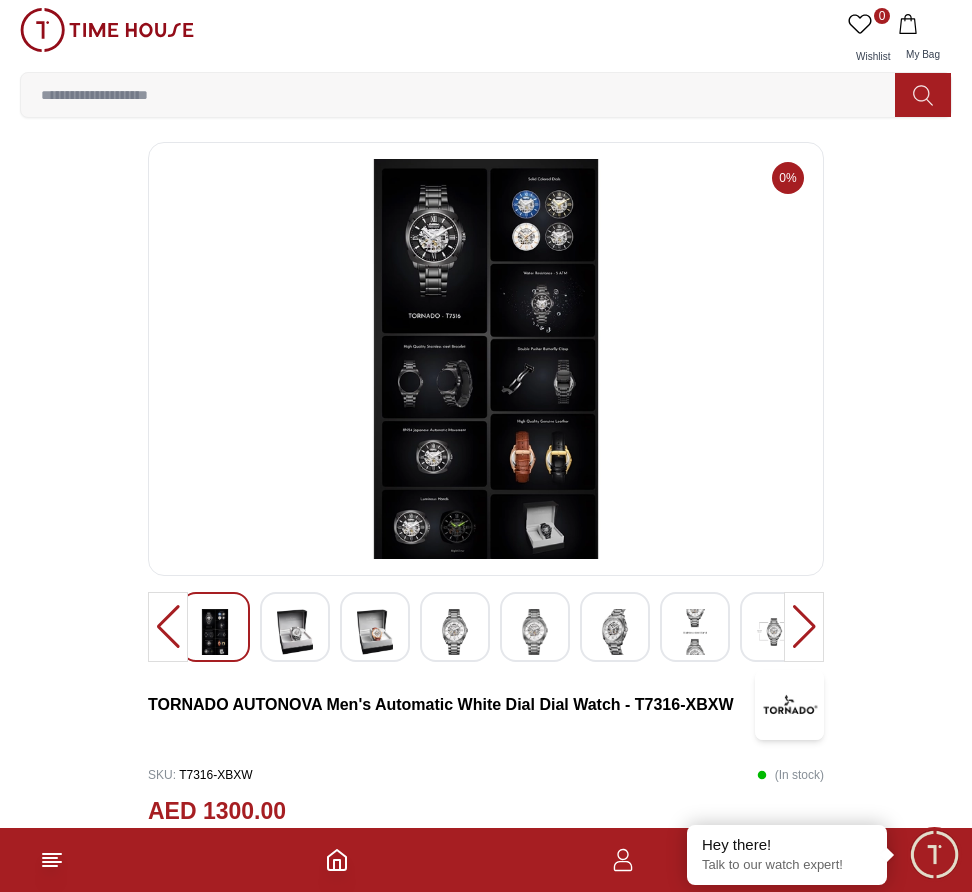 click at bounding box center [375, 632] 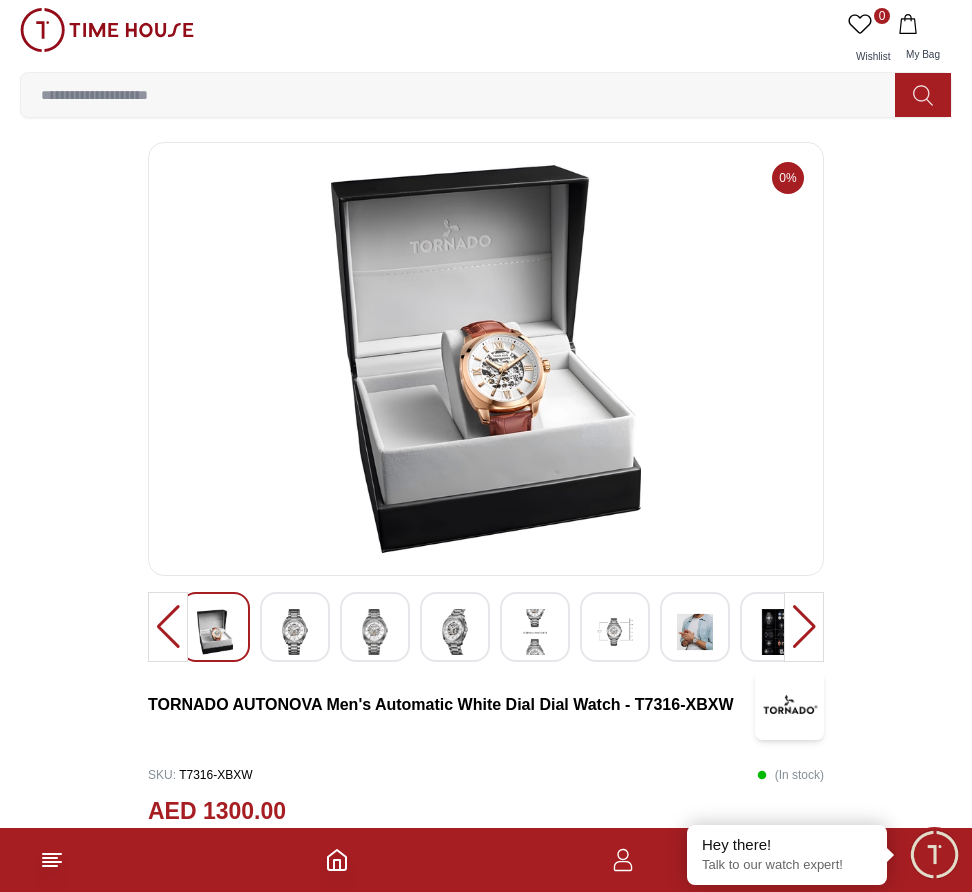 click at bounding box center (375, 632) 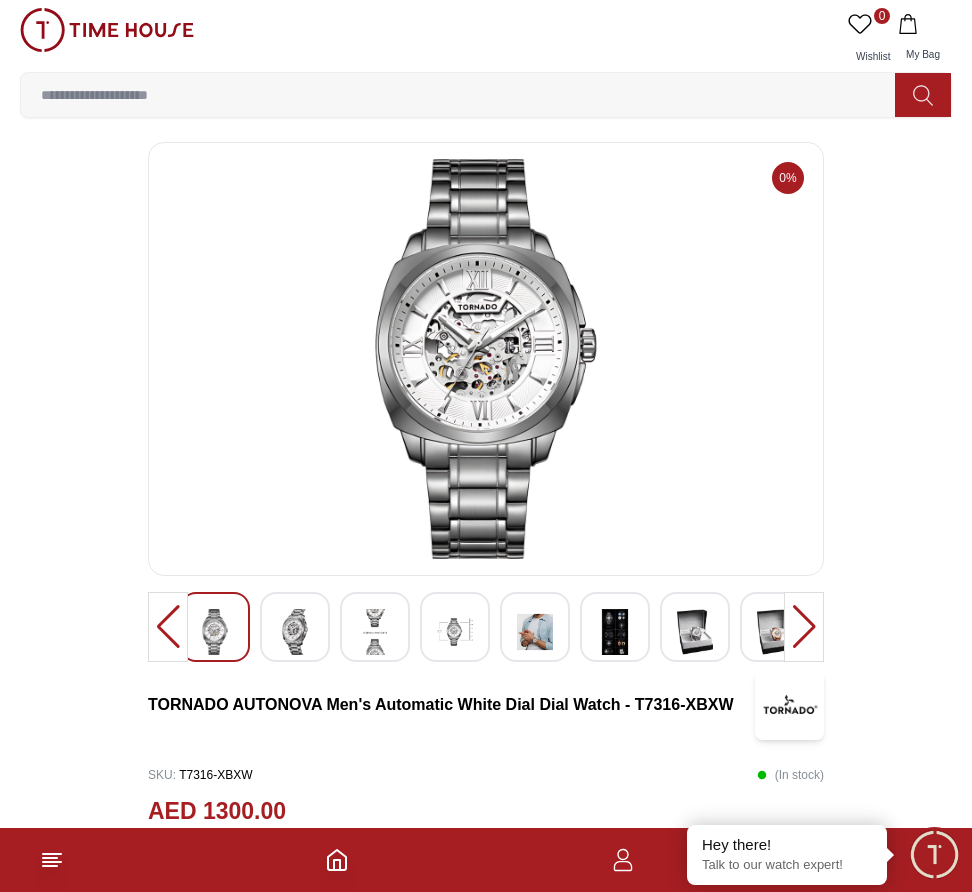 click at bounding box center (375, 632) 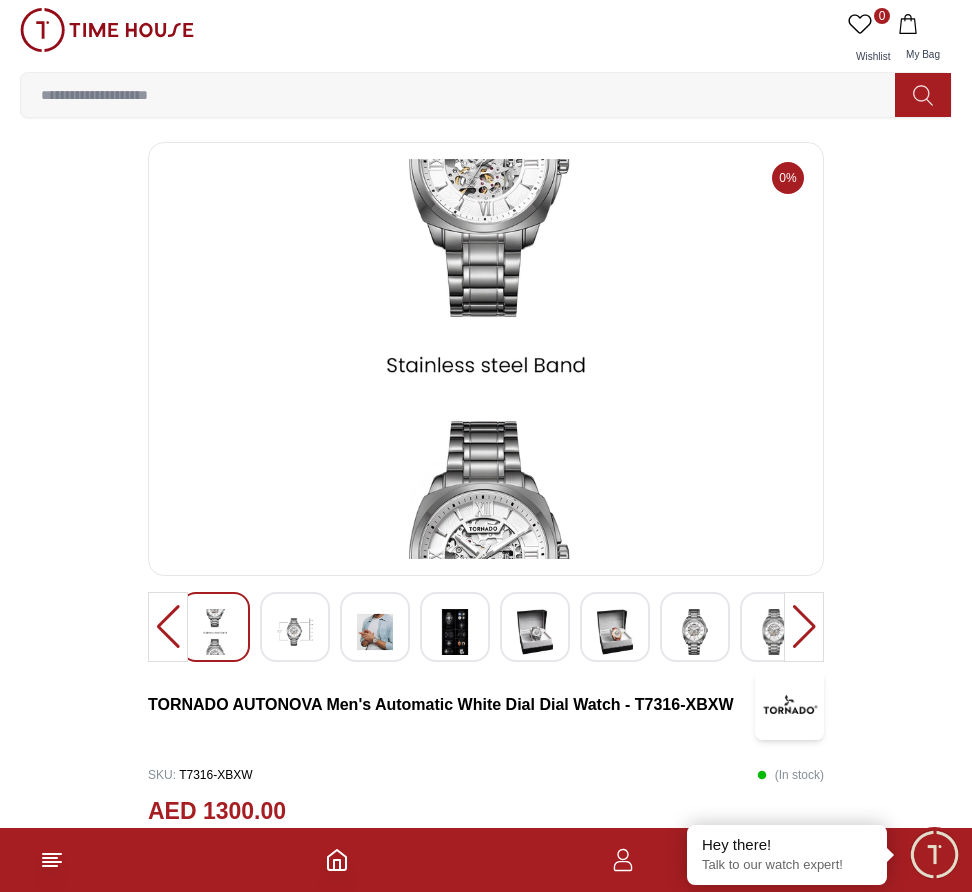 click at bounding box center (375, 632) 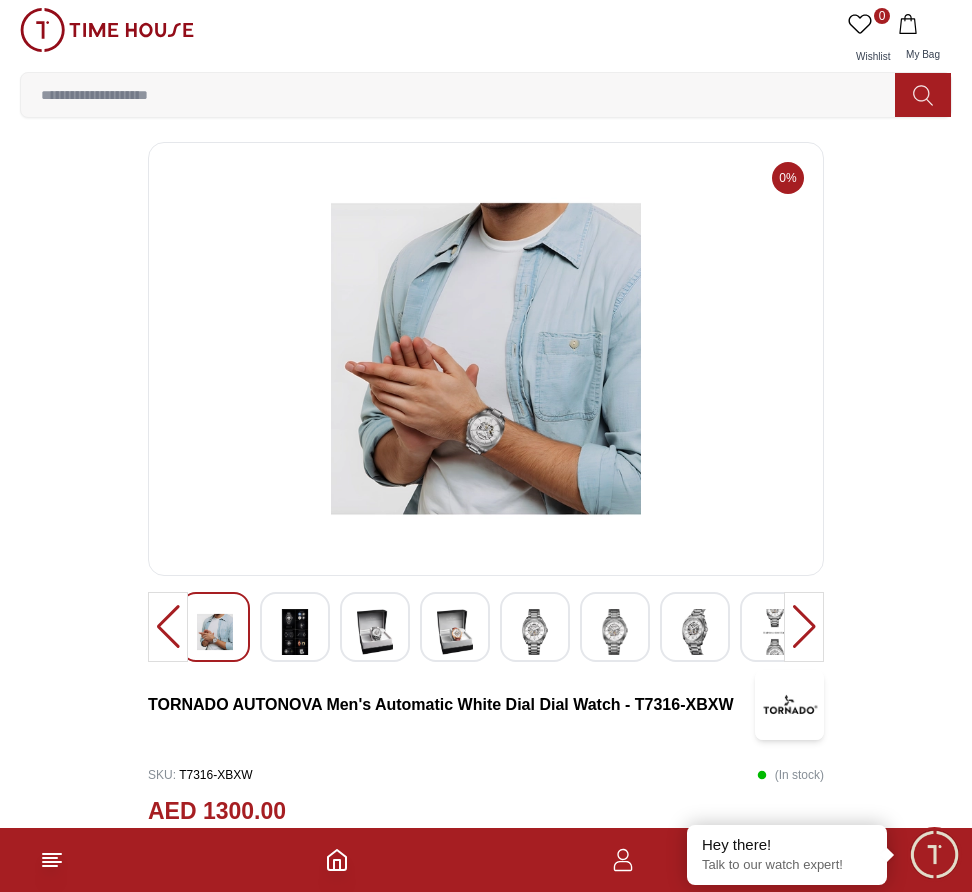 click at bounding box center (375, 632) 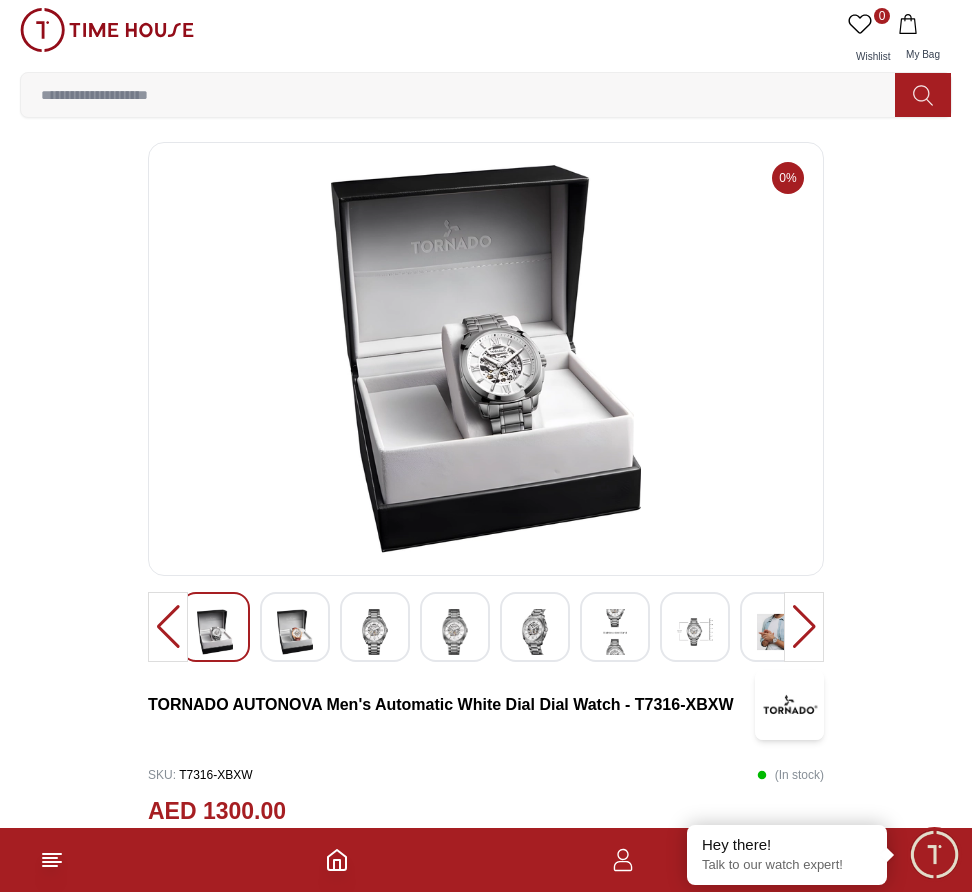 click at bounding box center (375, 632) 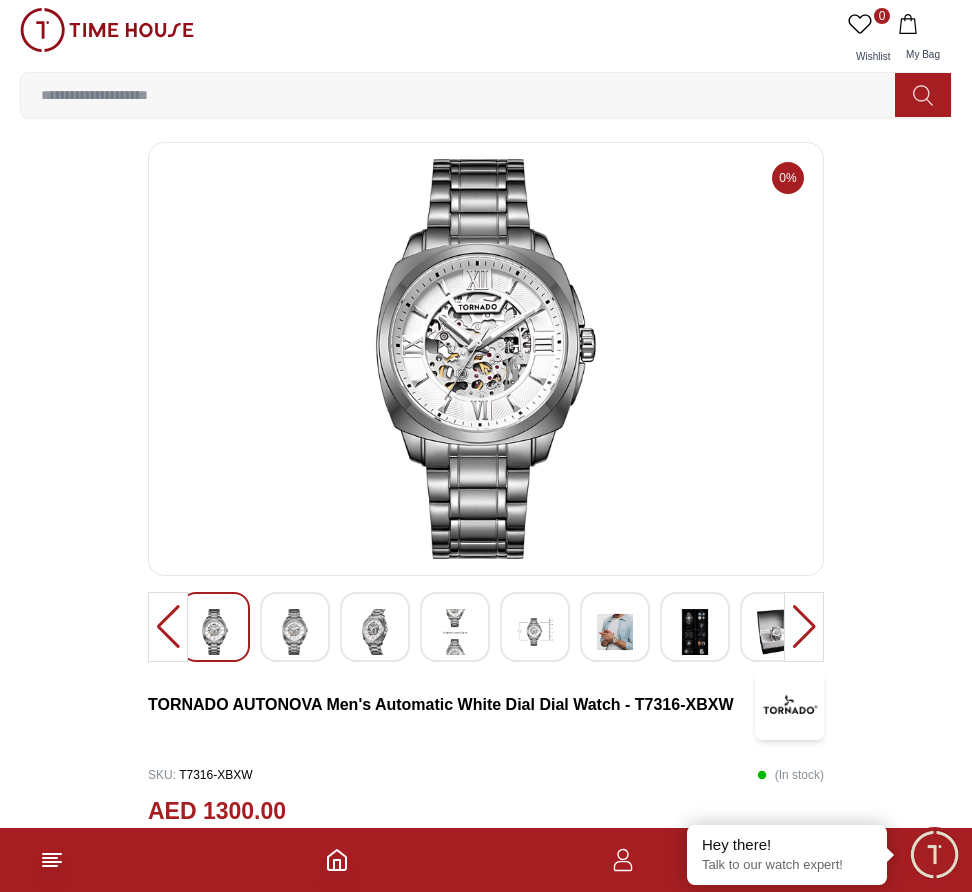 click at bounding box center [375, 632] 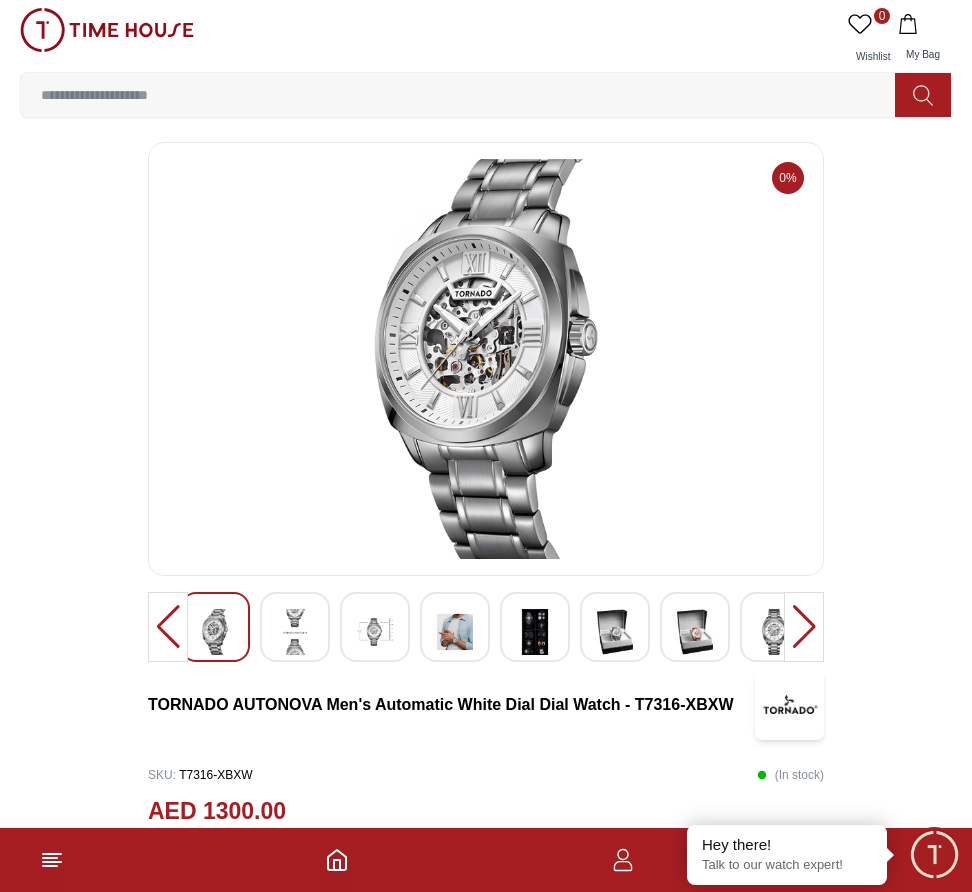 click at bounding box center (375, 632) 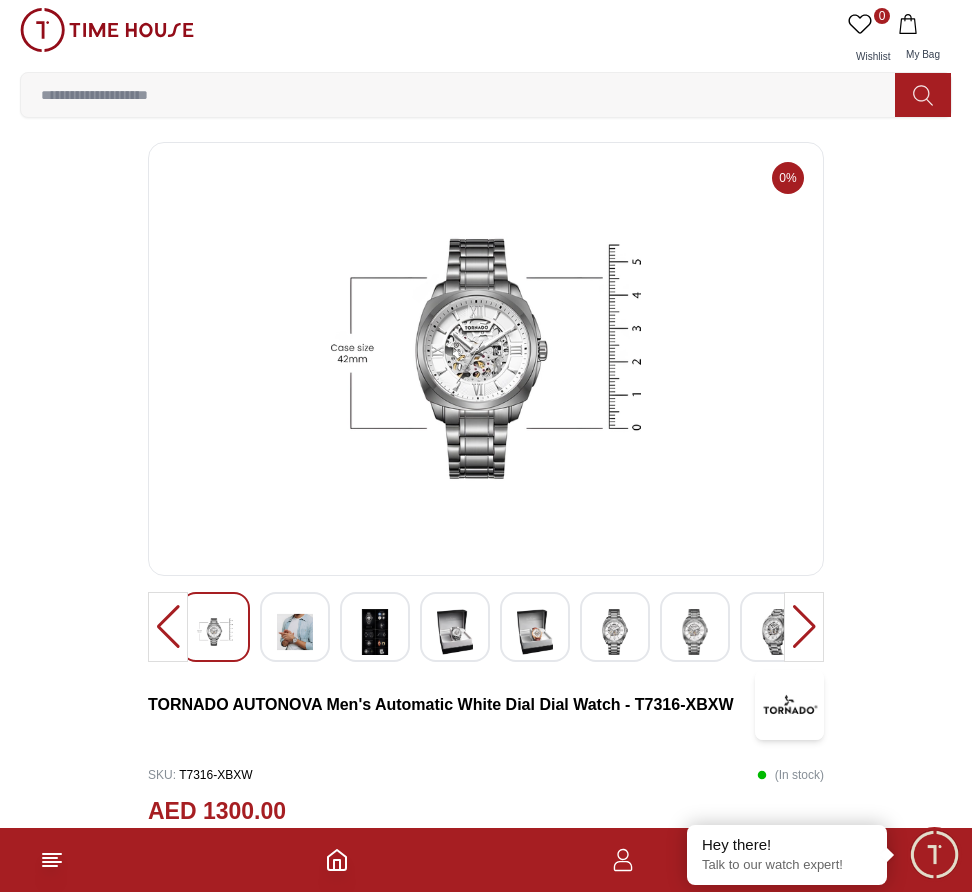 click at bounding box center (804, 627) 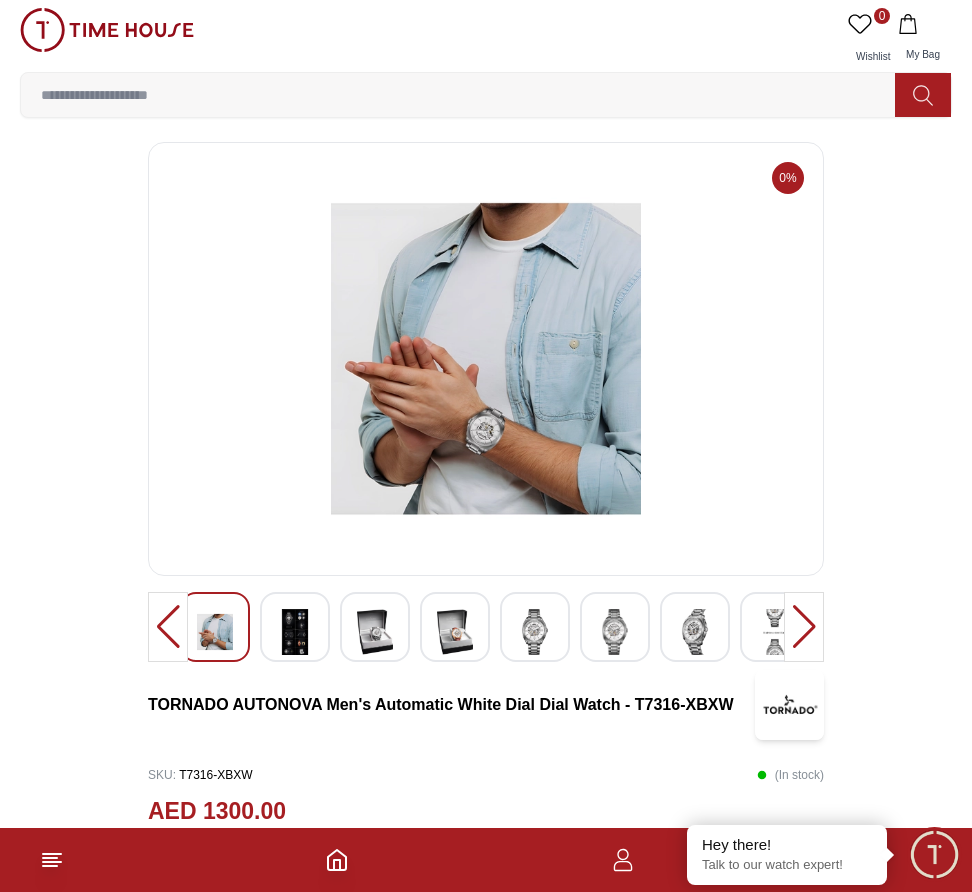 click at bounding box center (804, 627) 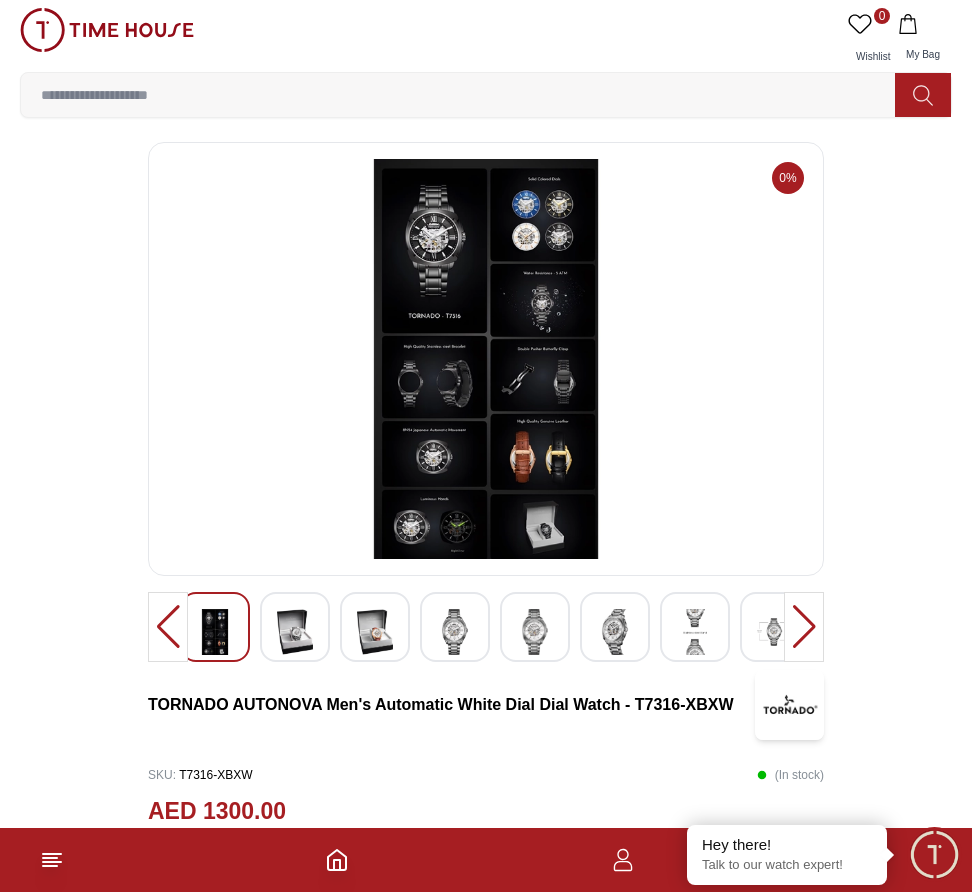 click at bounding box center [804, 627] 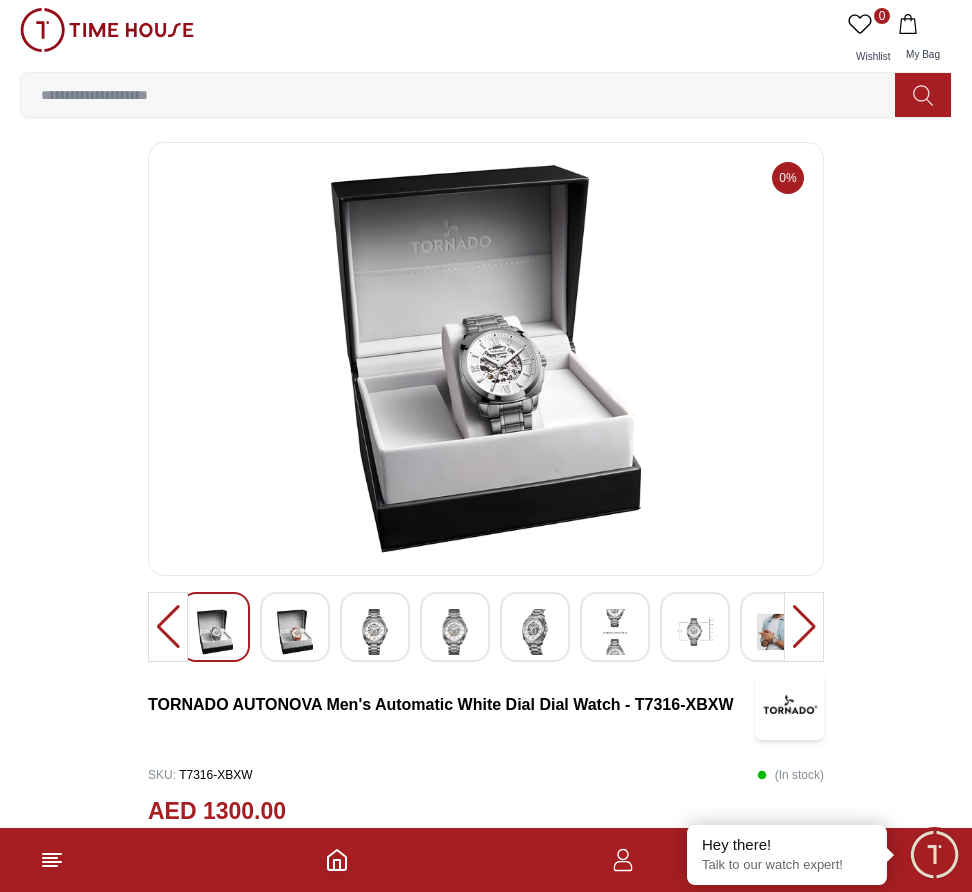 click at bounding box center (804, 627) 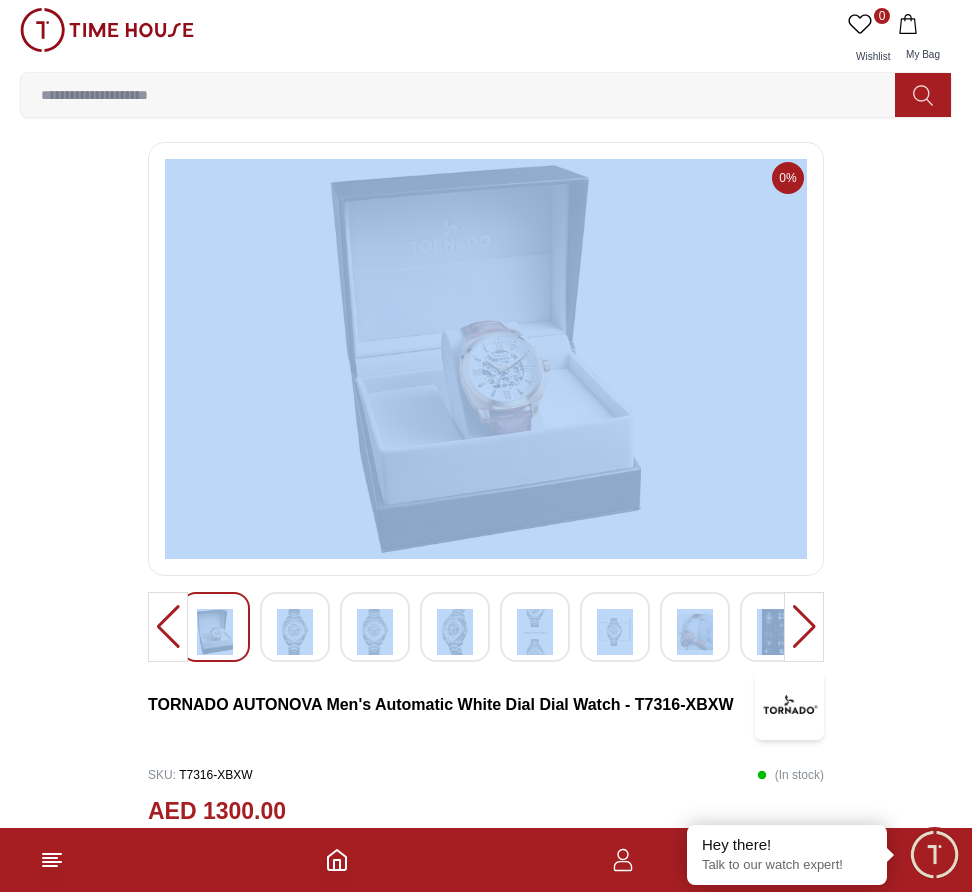 click at bounding box center (804, 627) 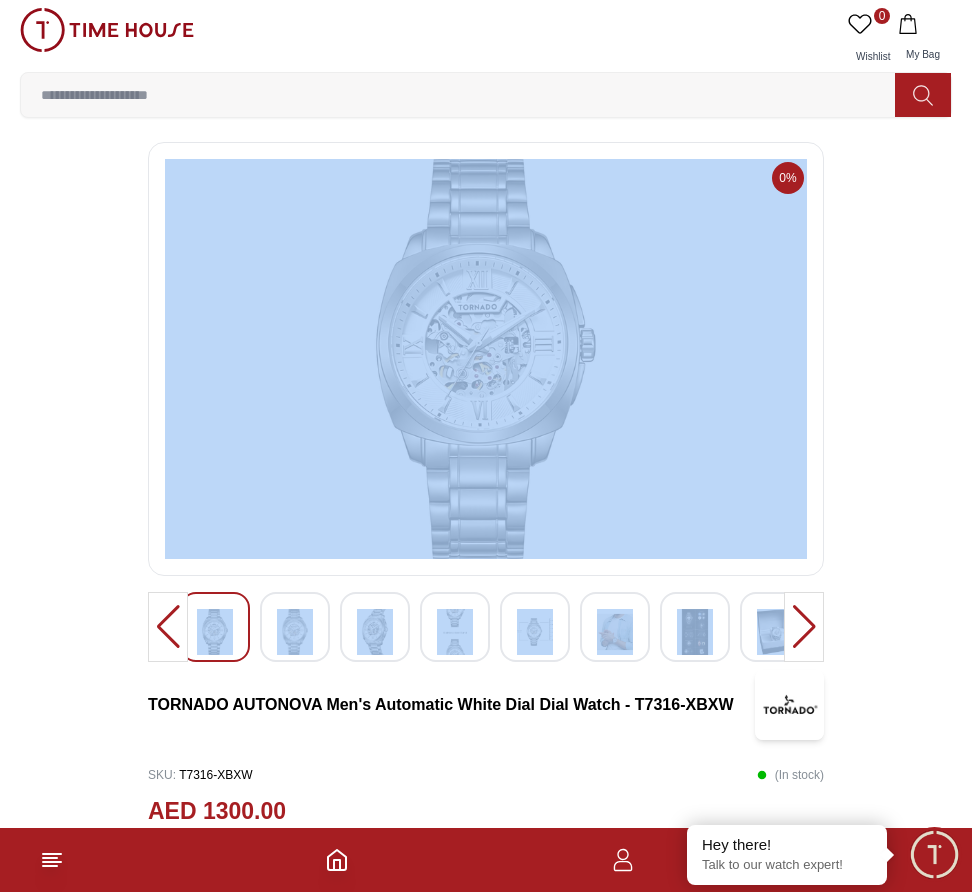 click at bounding box center [804, 627] 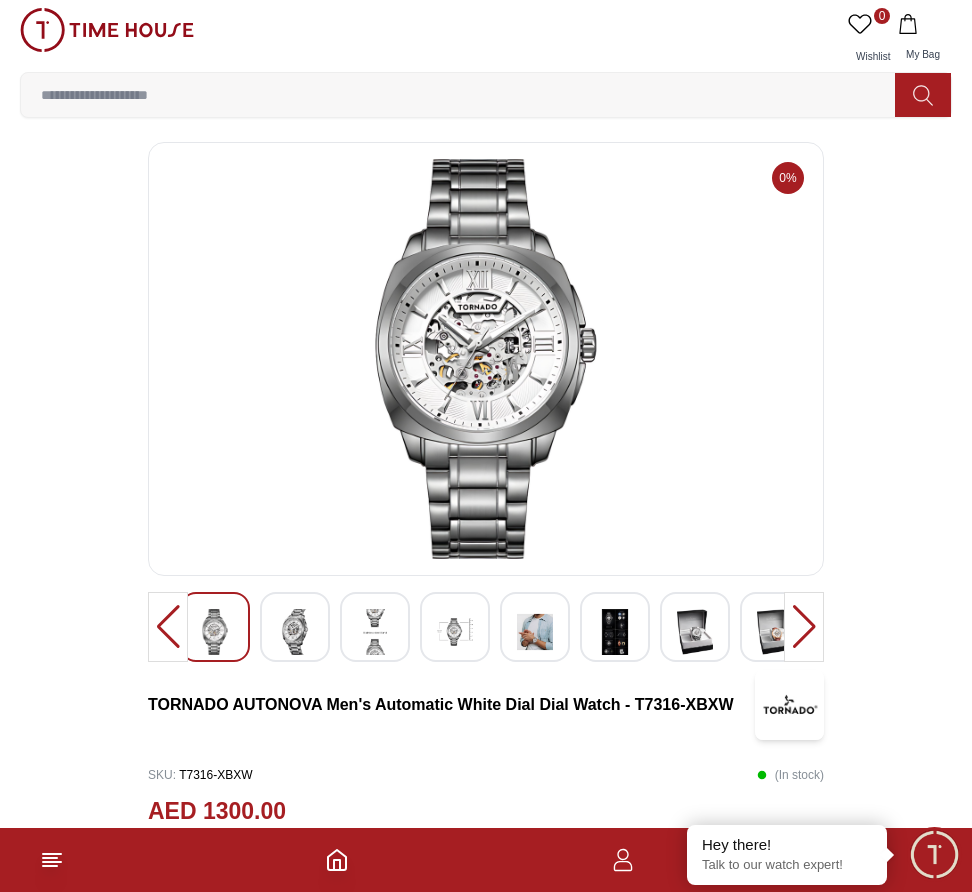click at bounding box center (804, 627) 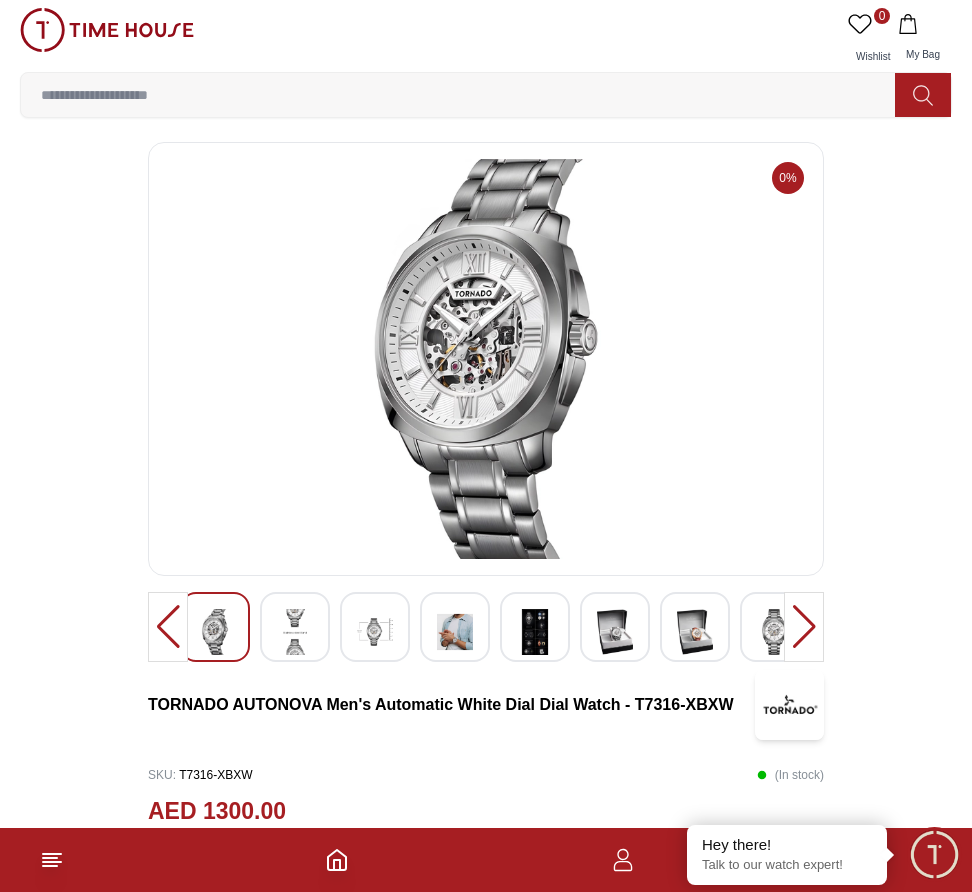 click at bounding box center (804, 627) 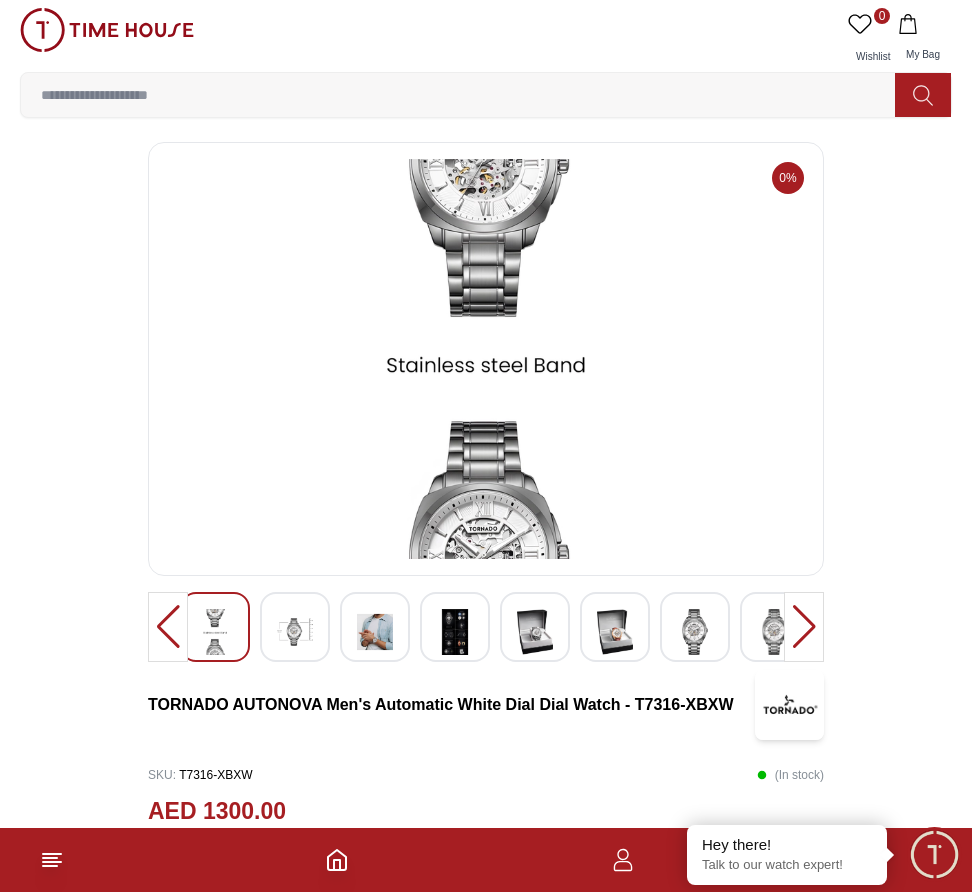 click at bounding box center [804, 627] 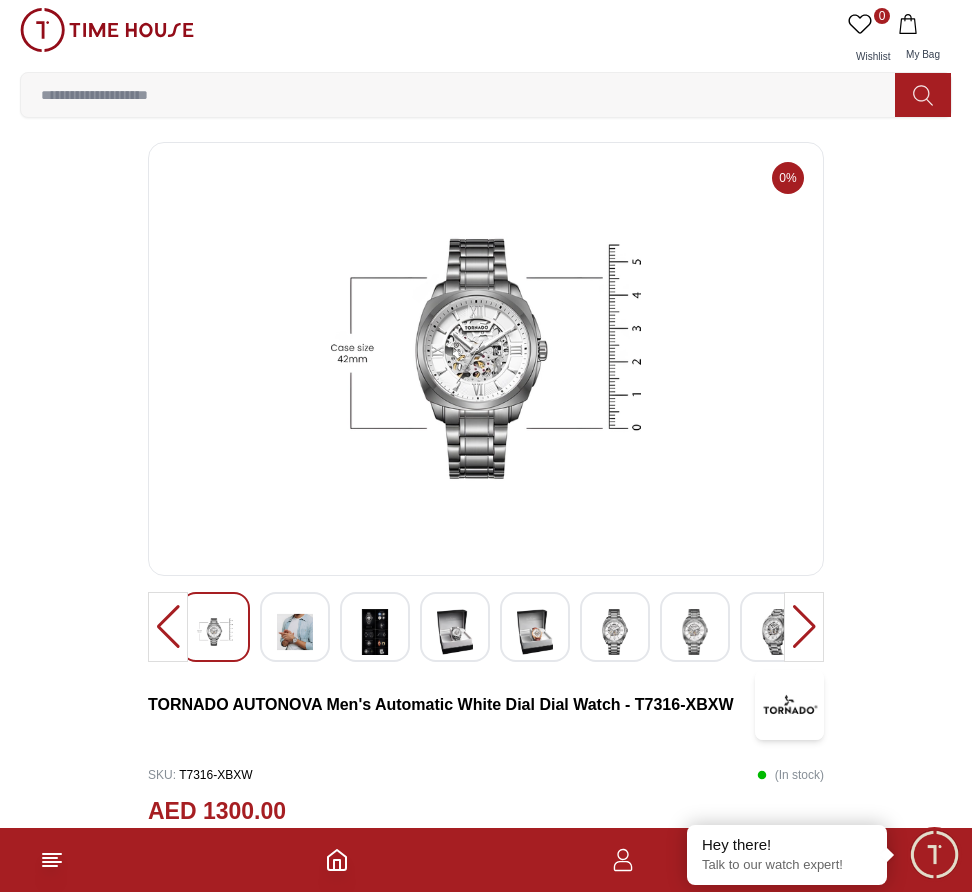 click at bounding box center (804, 627) 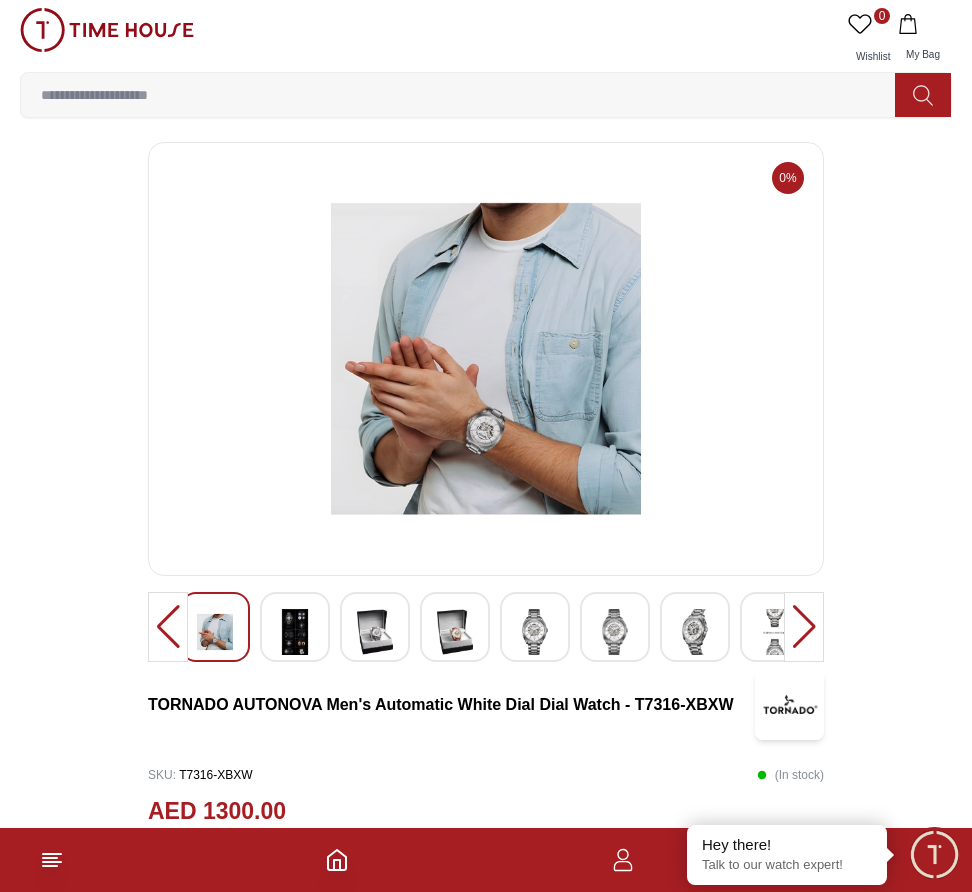 click at bounding box center [804, 627] 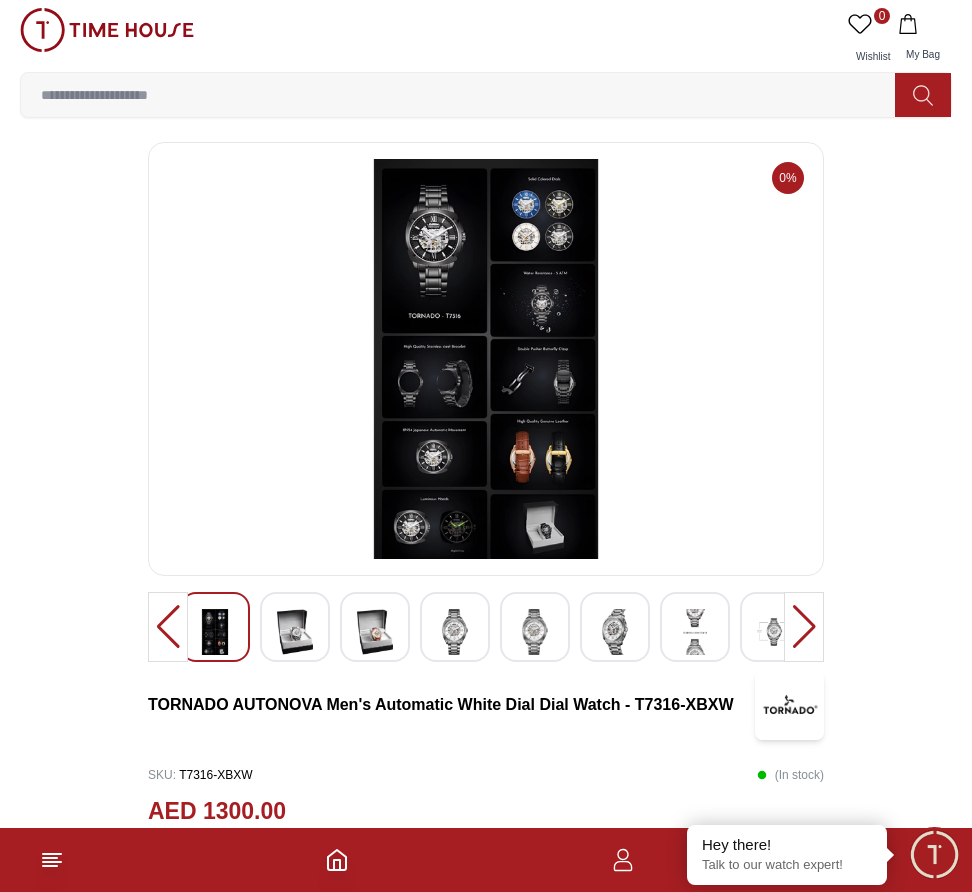 click at bounding box center (804, 627) 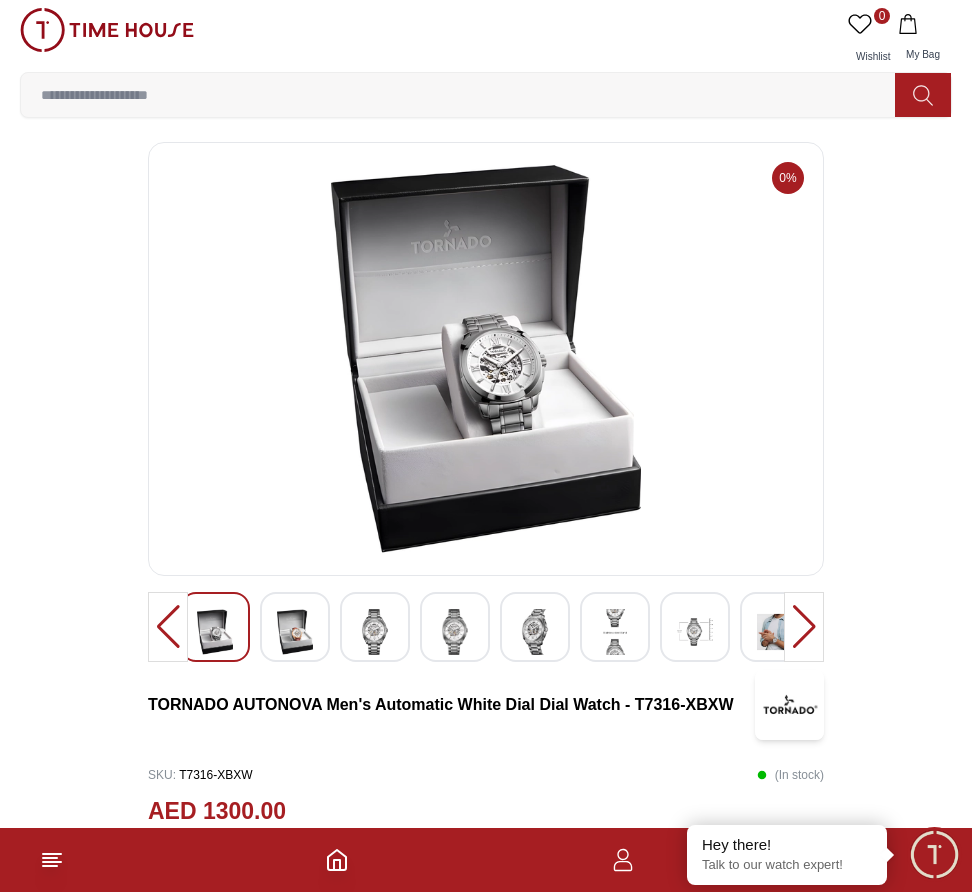 click at bounding box center (804, 627) 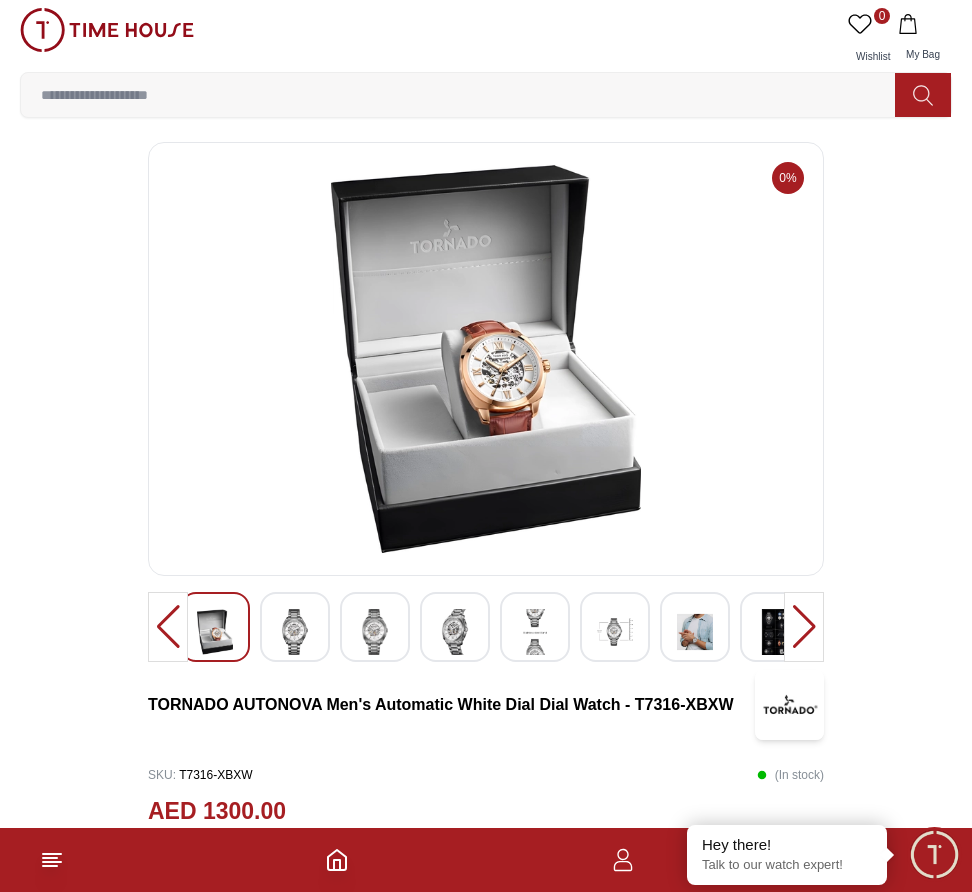 click at bounding box center [804, 627] 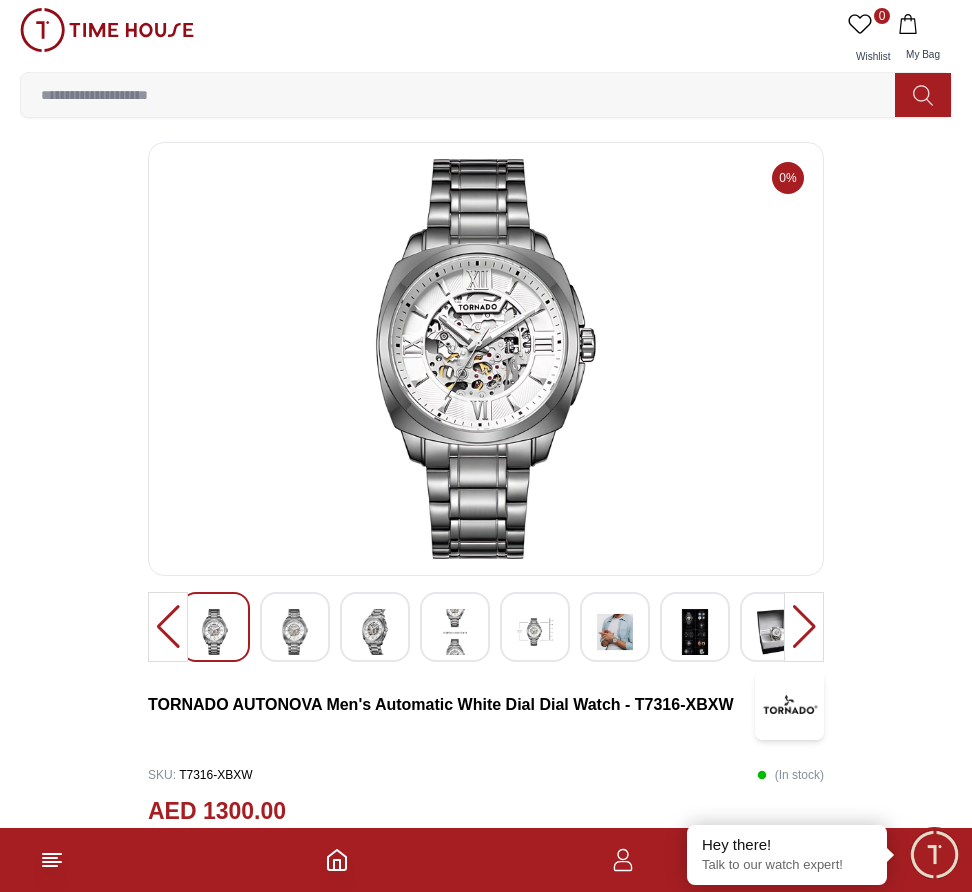 click at bounding box center [804, 627] 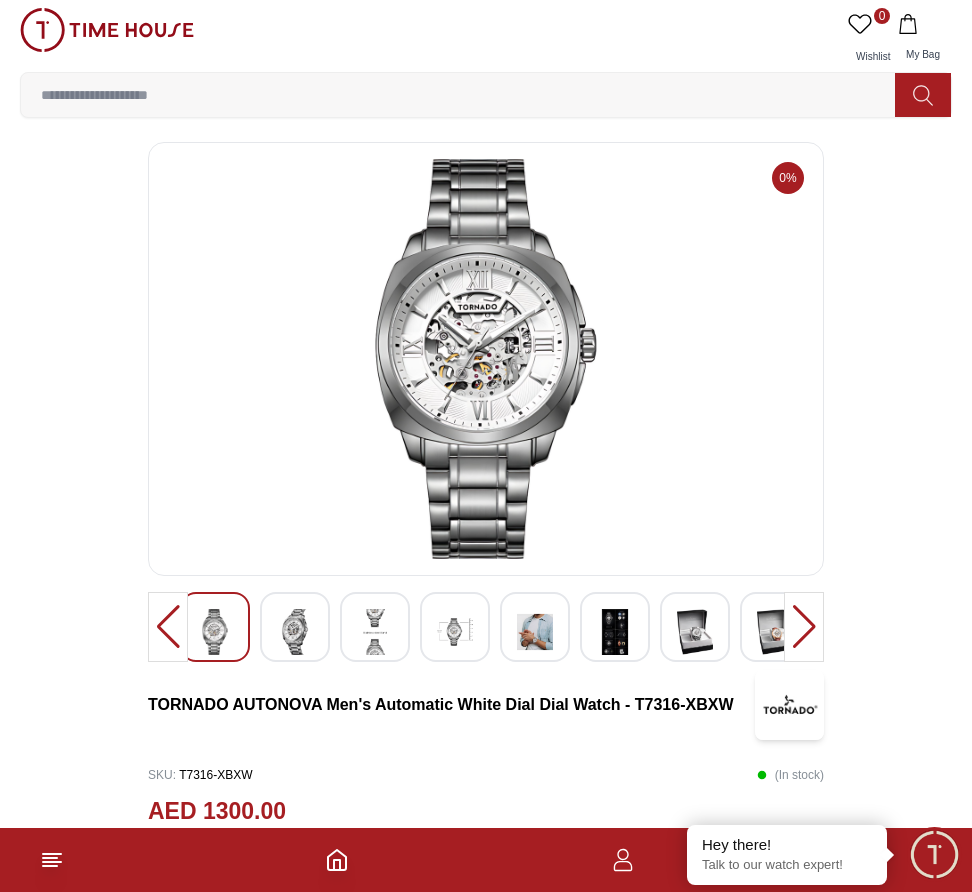 click at bounding box center [804, 627] 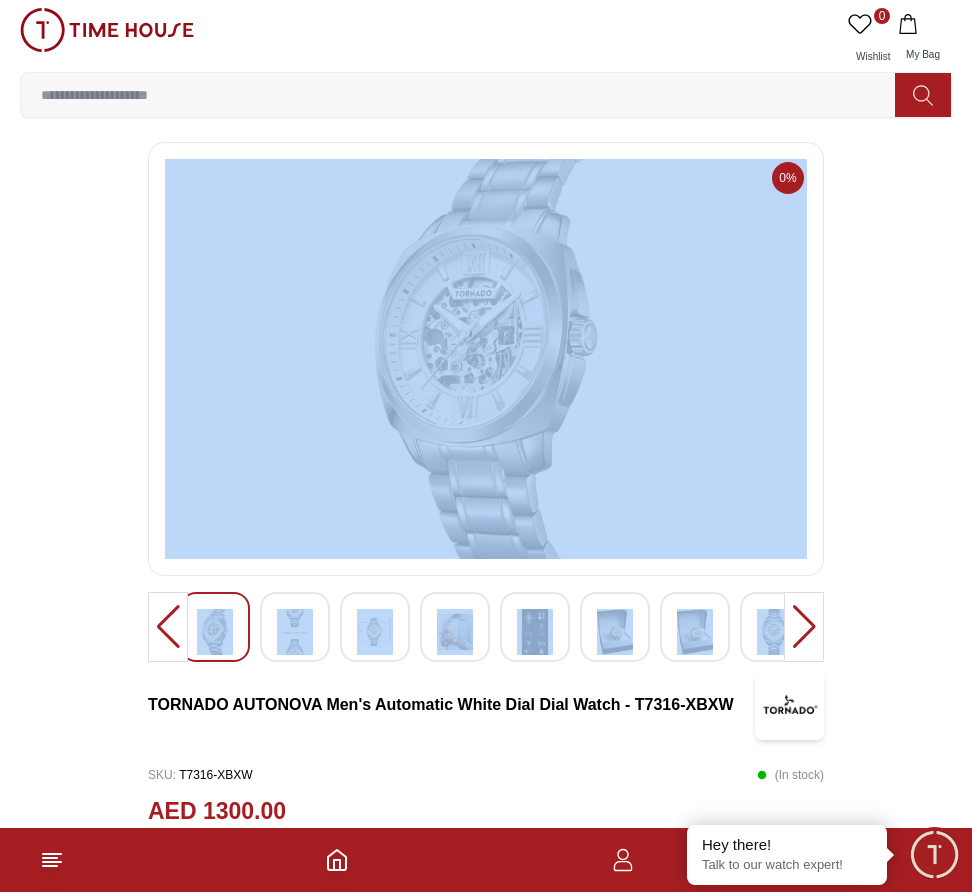 click at bounding box center [804, 627] 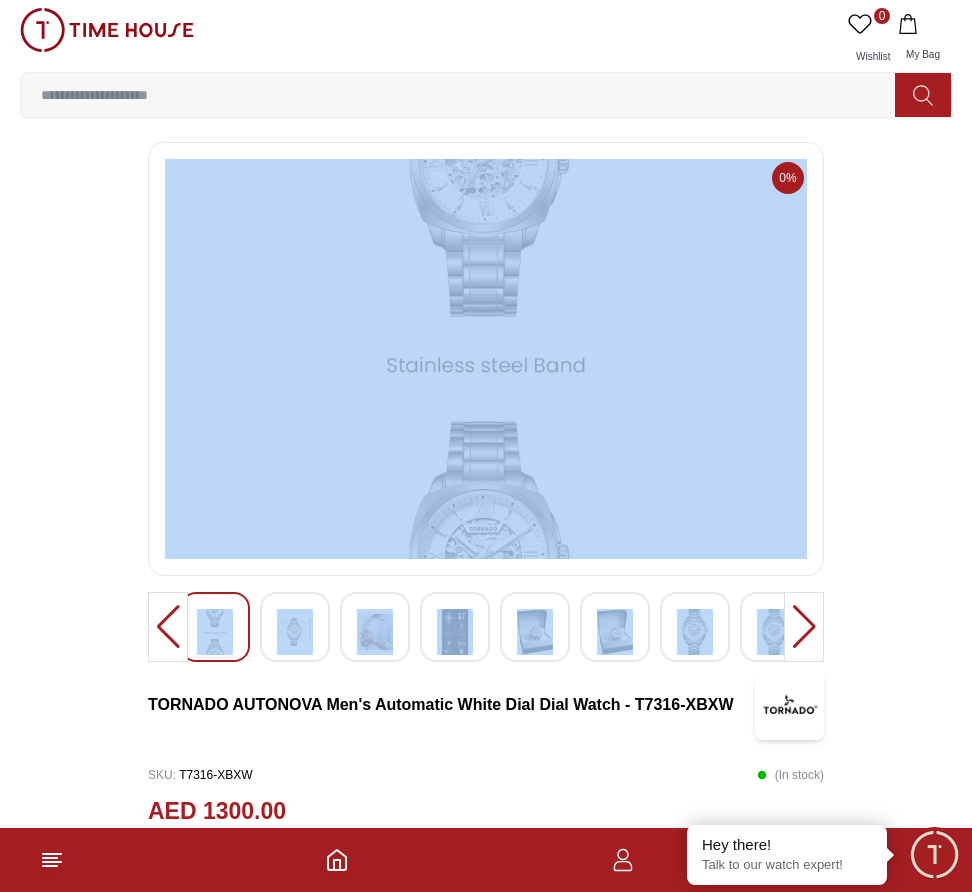 click at bounding box center (804, 627) 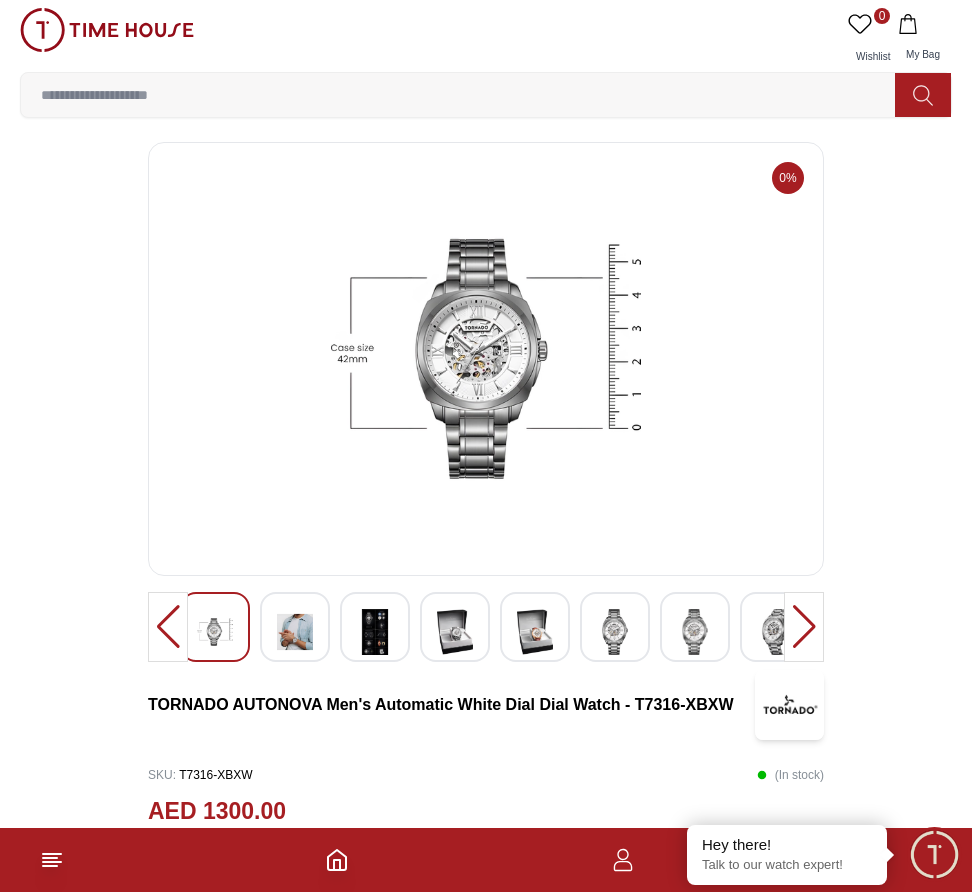 click at bounding box center (804, 627) 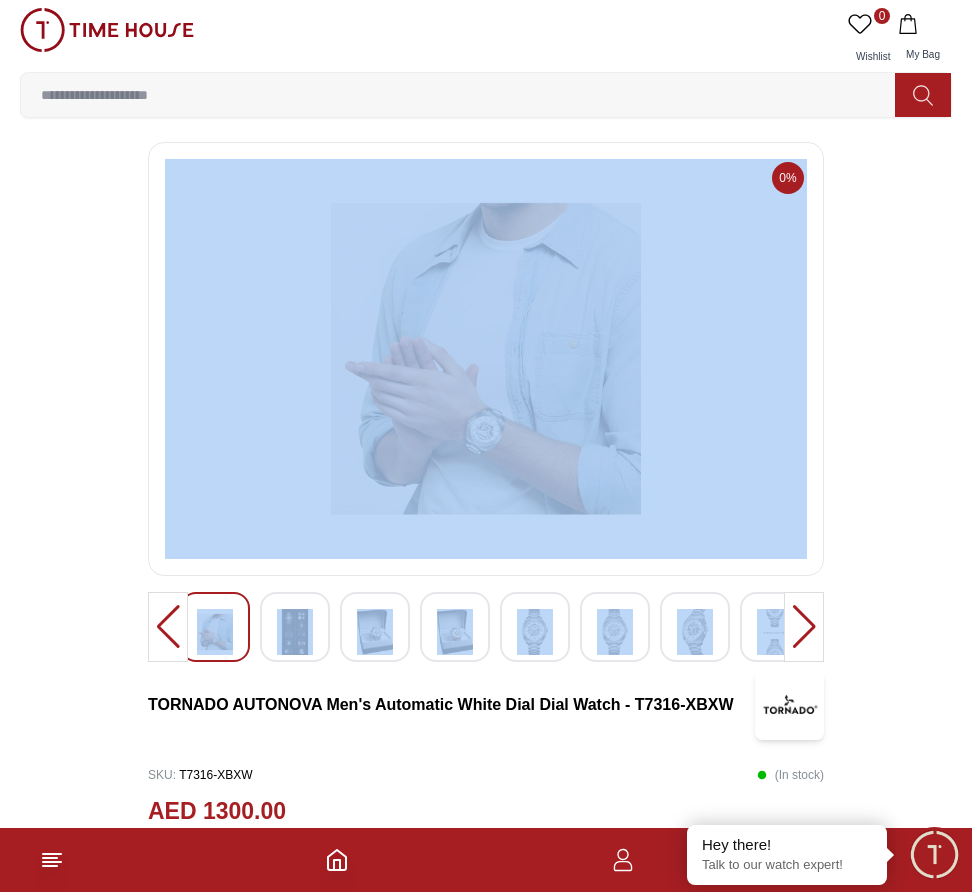 click at bounding box center (804, 627) 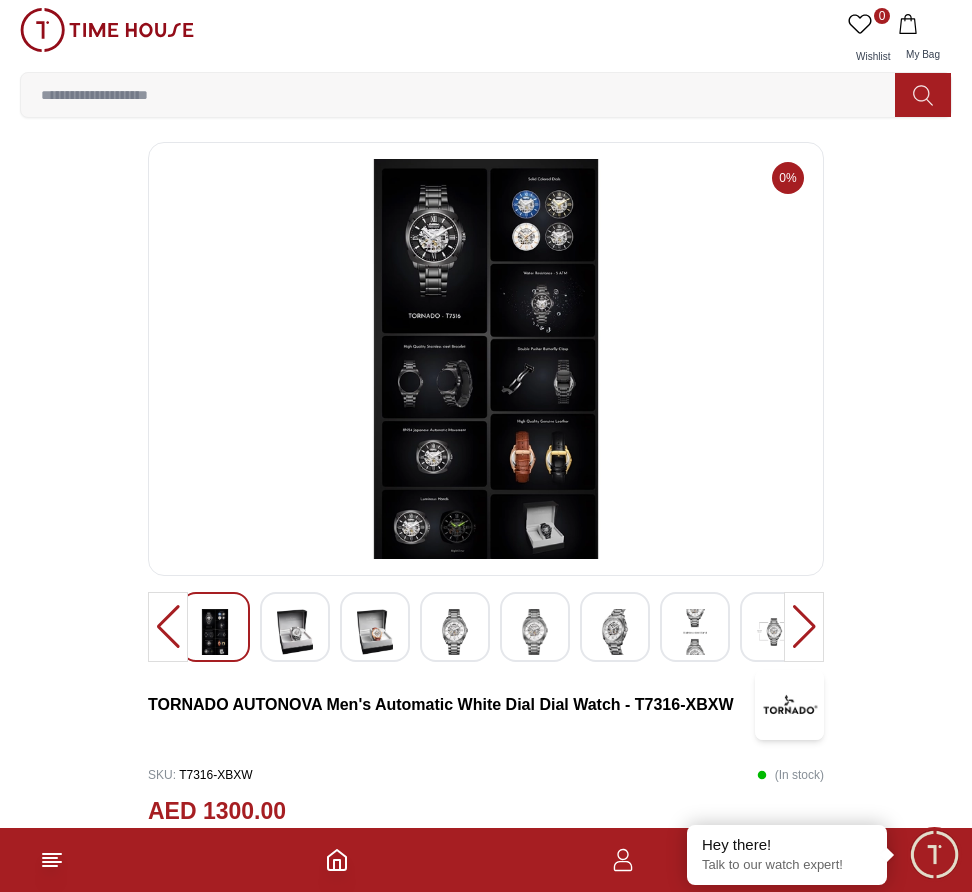 click at bounding box center [804, 627] 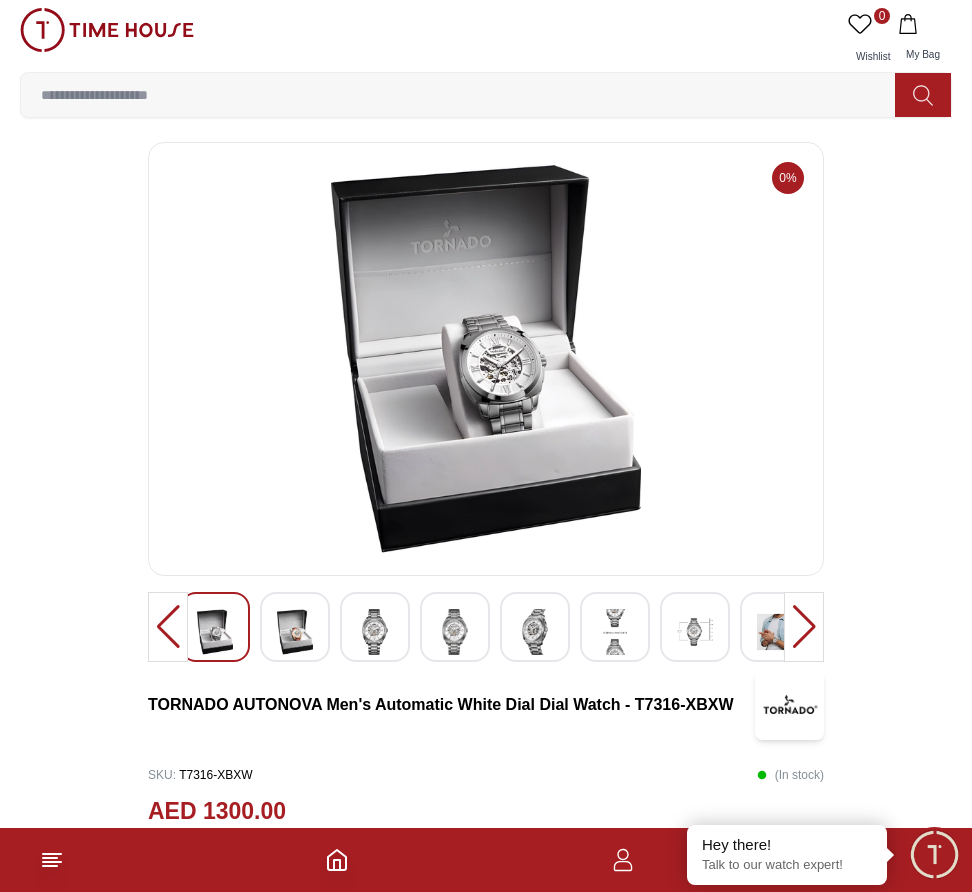 click at bounding box center [804, 627] 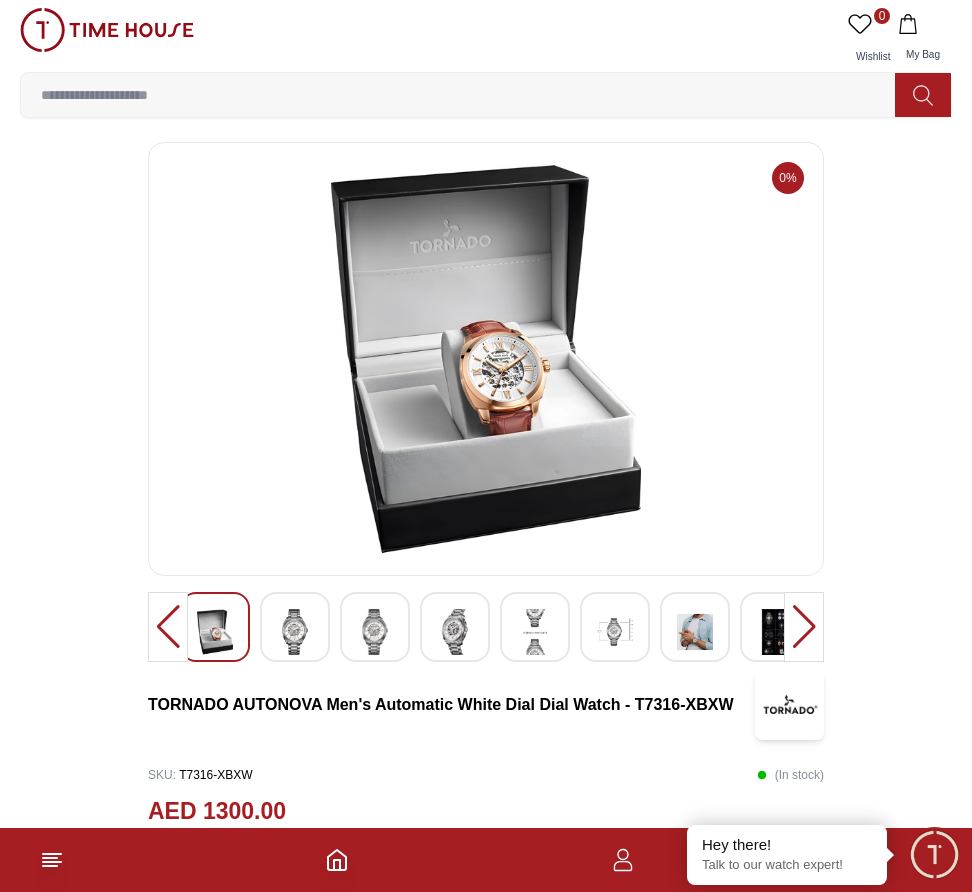 click at bounding box center [804, 627] 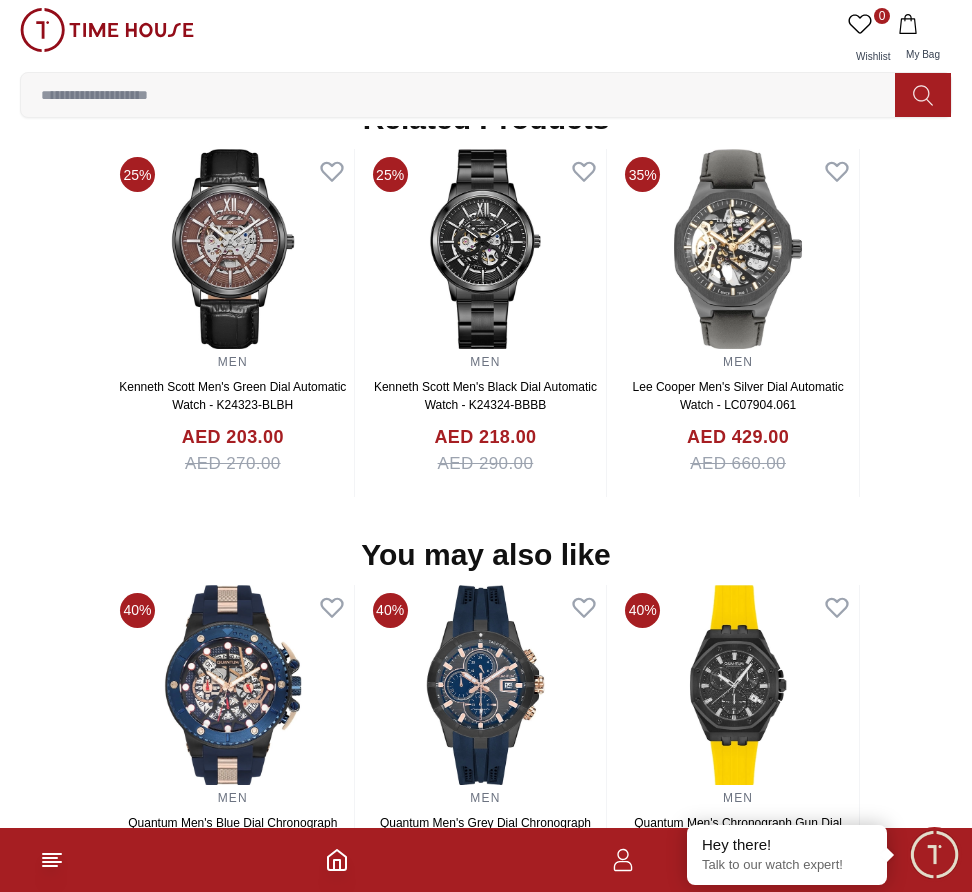 scroll, scrollTop: 2030, scrollLeft: 0, axis: vertical 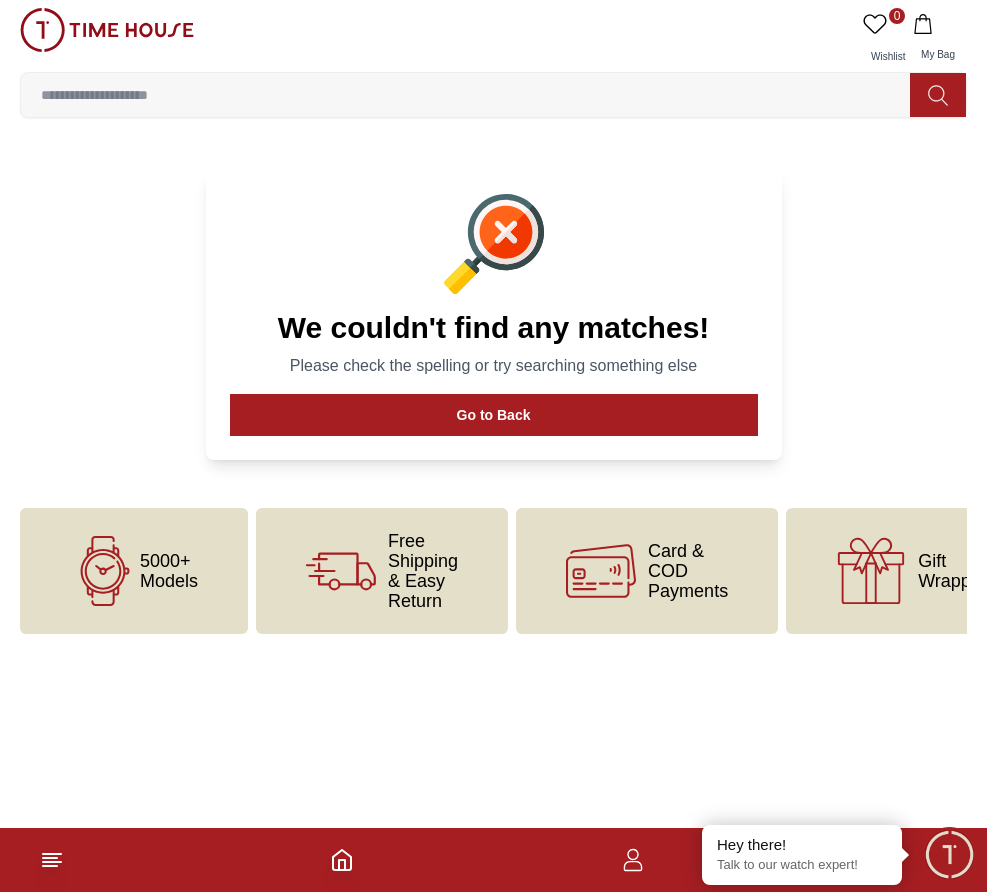 click at bounding box center [107, 30] 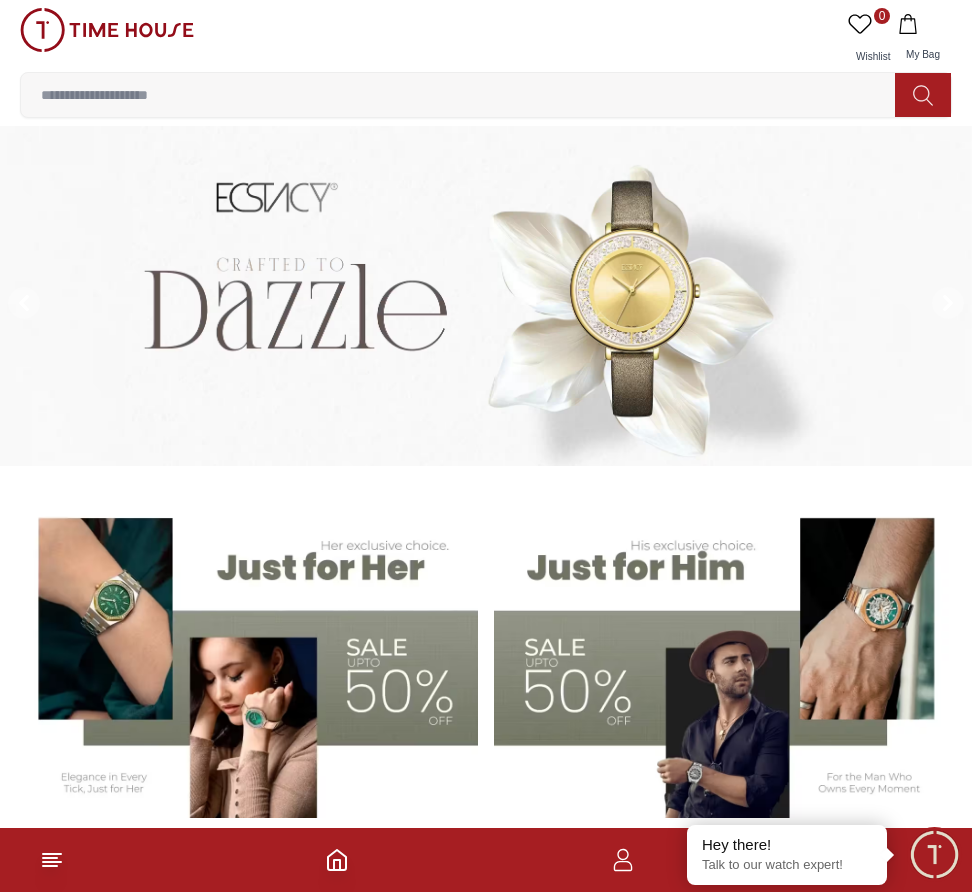 click at bounding box center (466, 95) 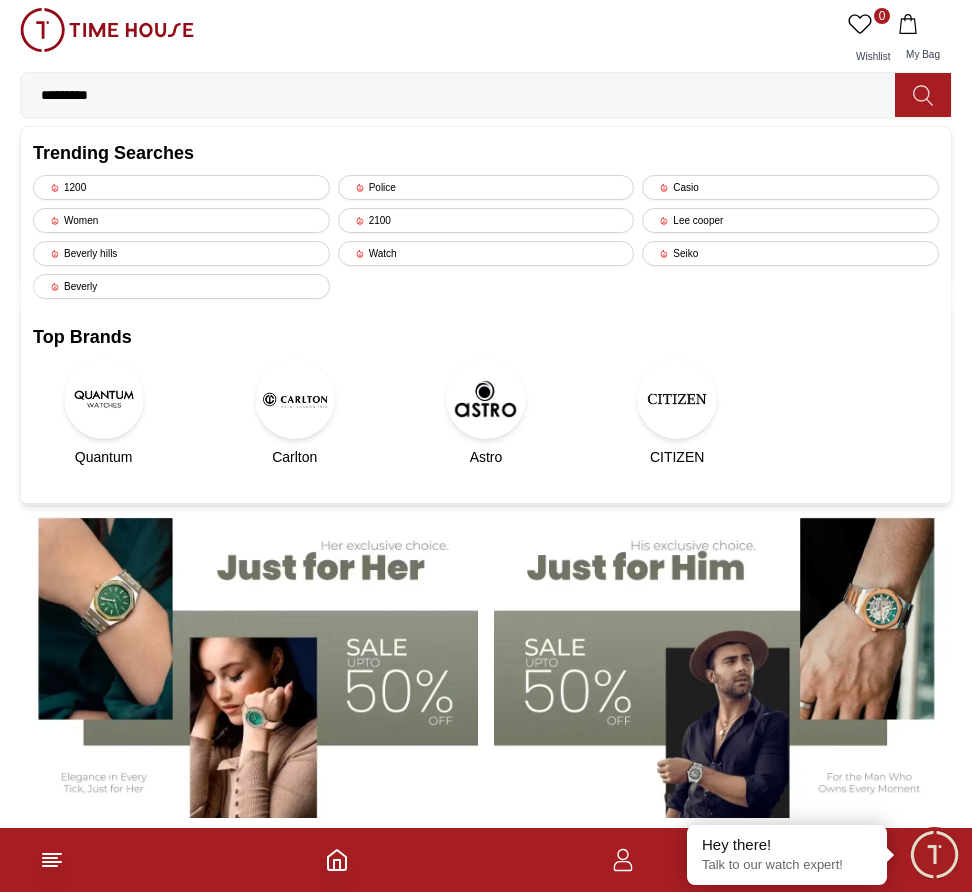 type on "**********" 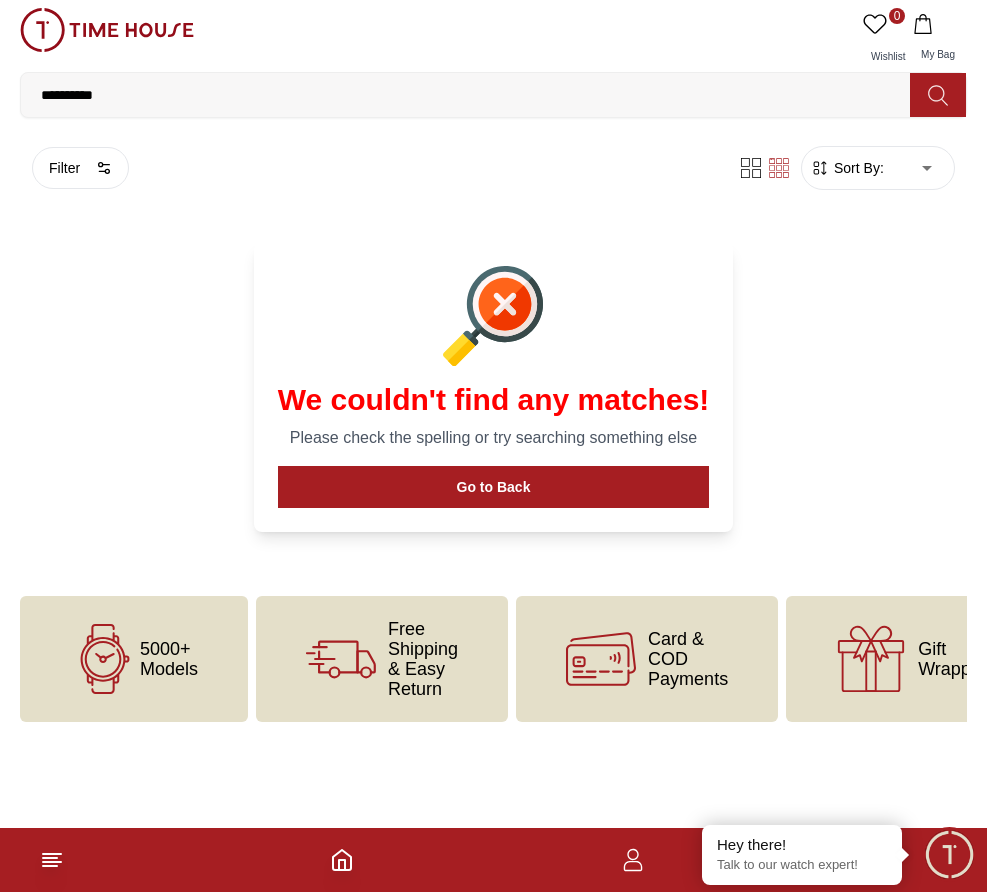 drag, startPoint x: 173, startPoint y: 106, endPoint x: -151, endPoint y: 146, distance: 326.4598 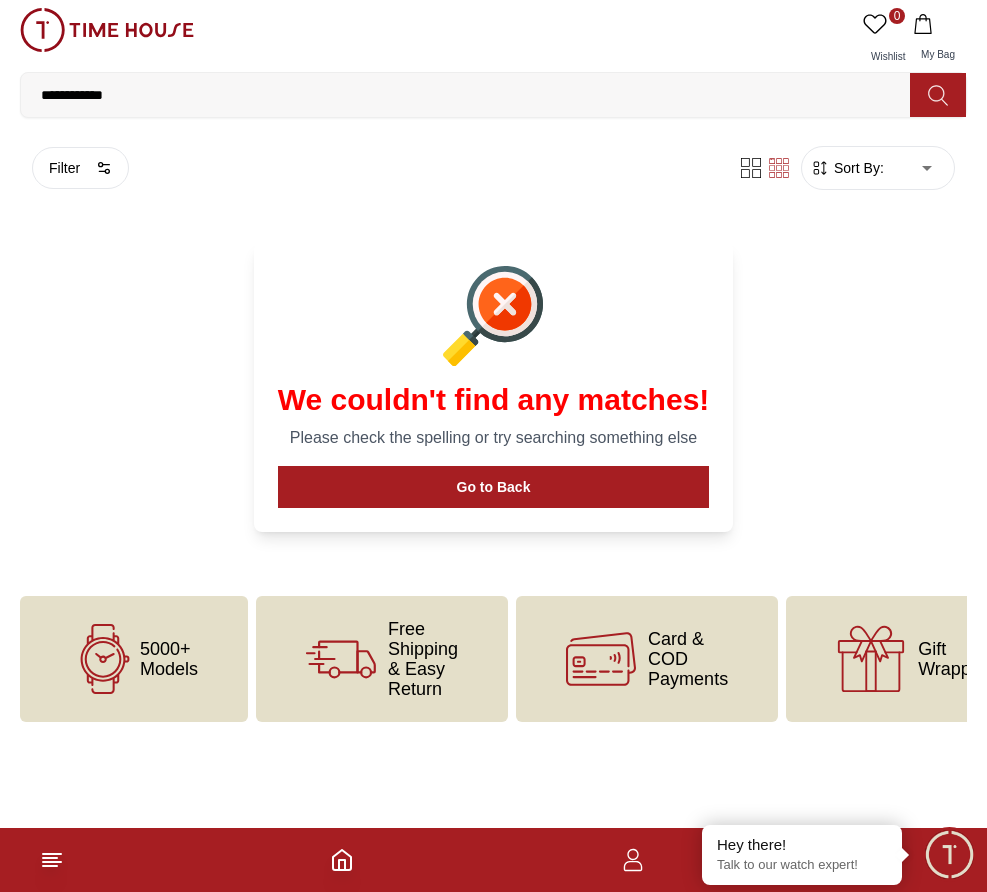 drag, startPoint x: 144, startPoint y: 116, endPoint x: 53, endPoint y: 99, distance: 92.574295 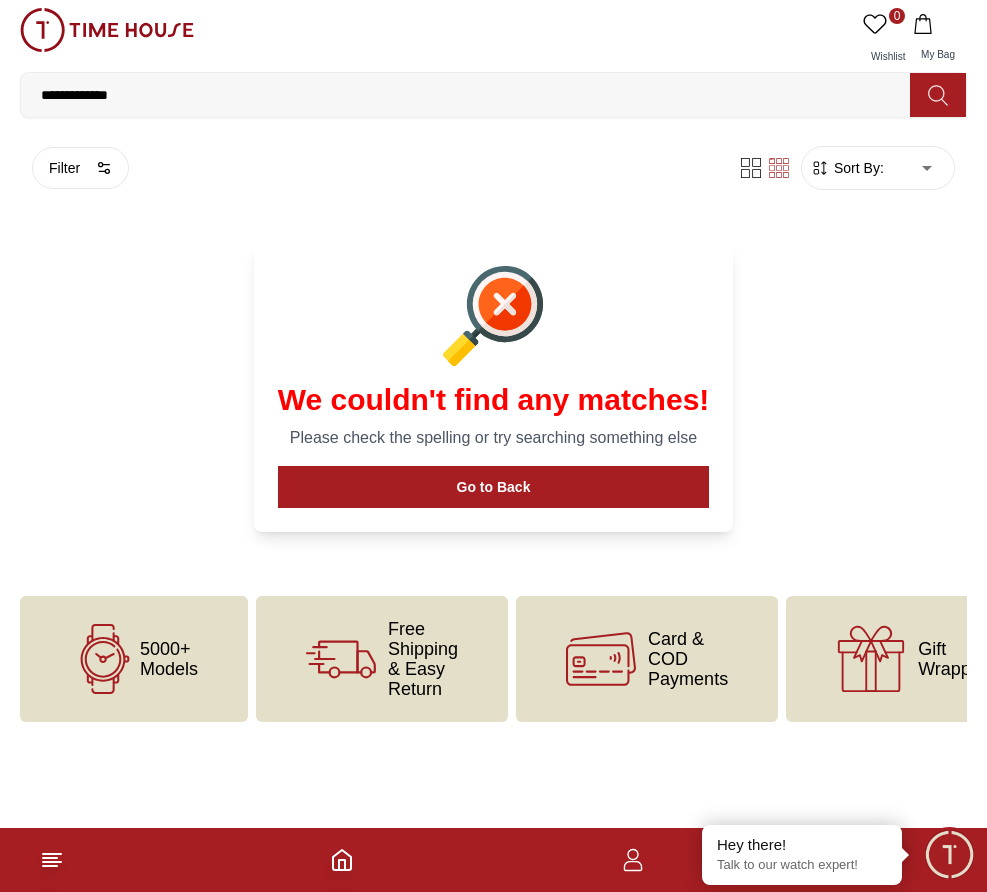 type on "**********" 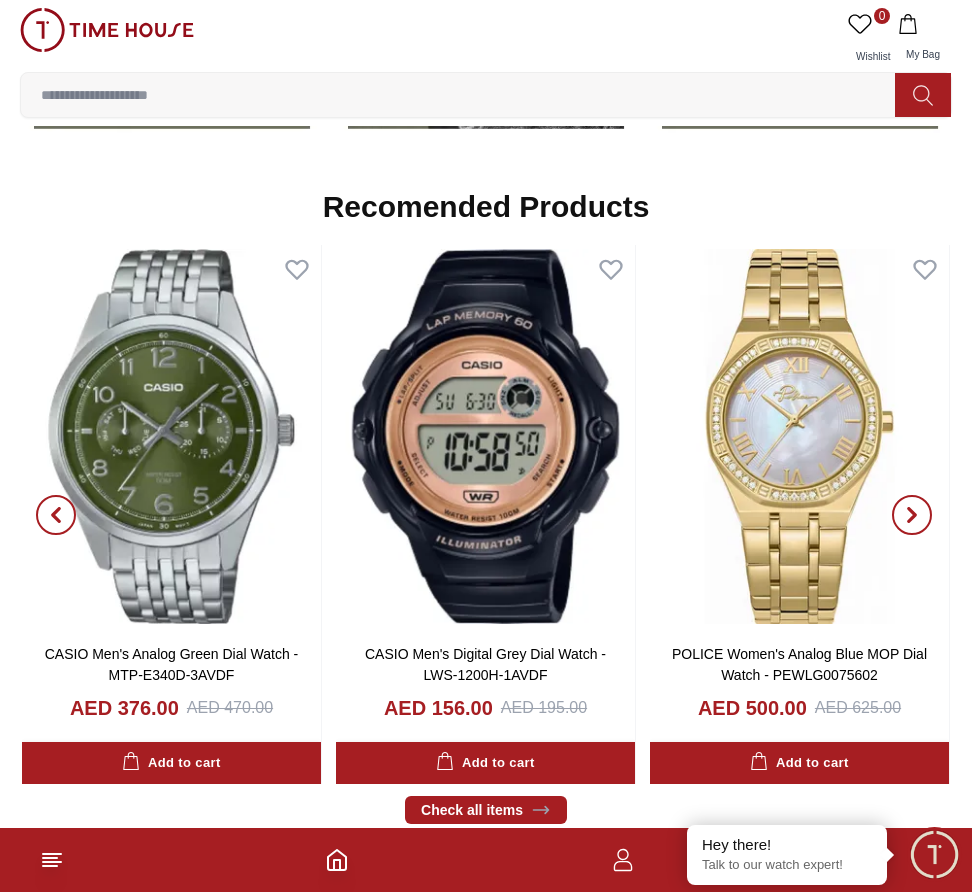 scroll, scrollTop: 2800, scrollLeft: 0, axis: vertical 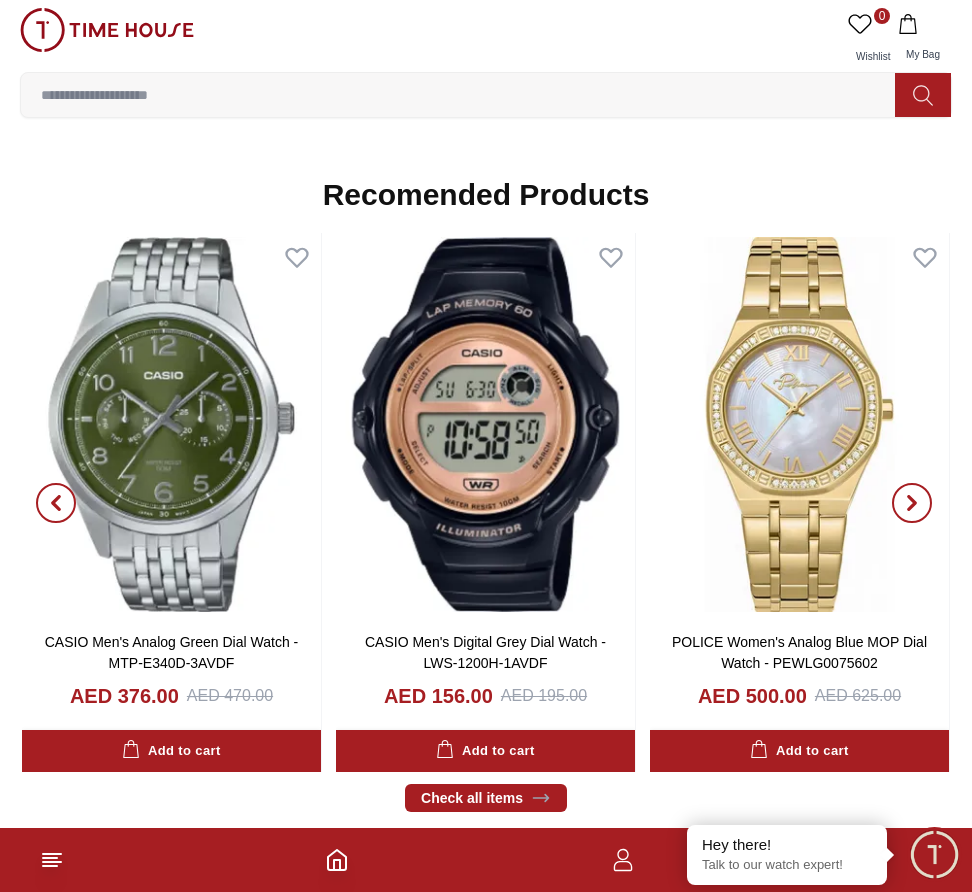 click 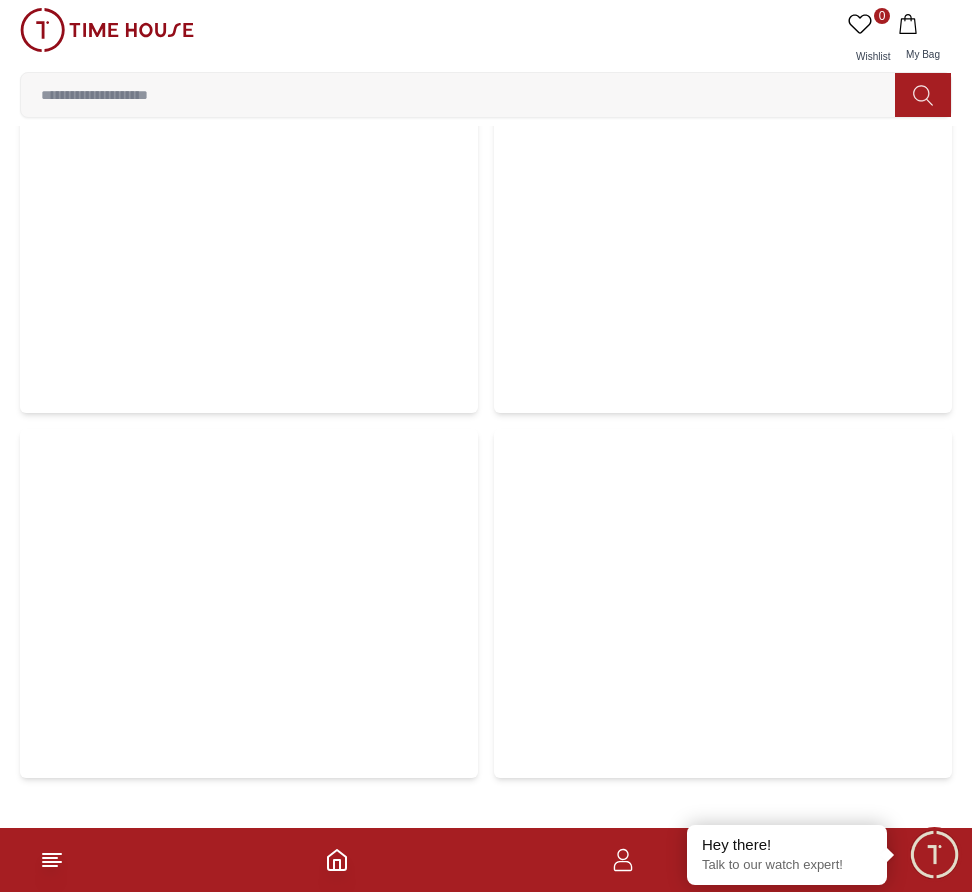 scroll, scrollTop: 6300, scrollLeft: 0, axis: vertical 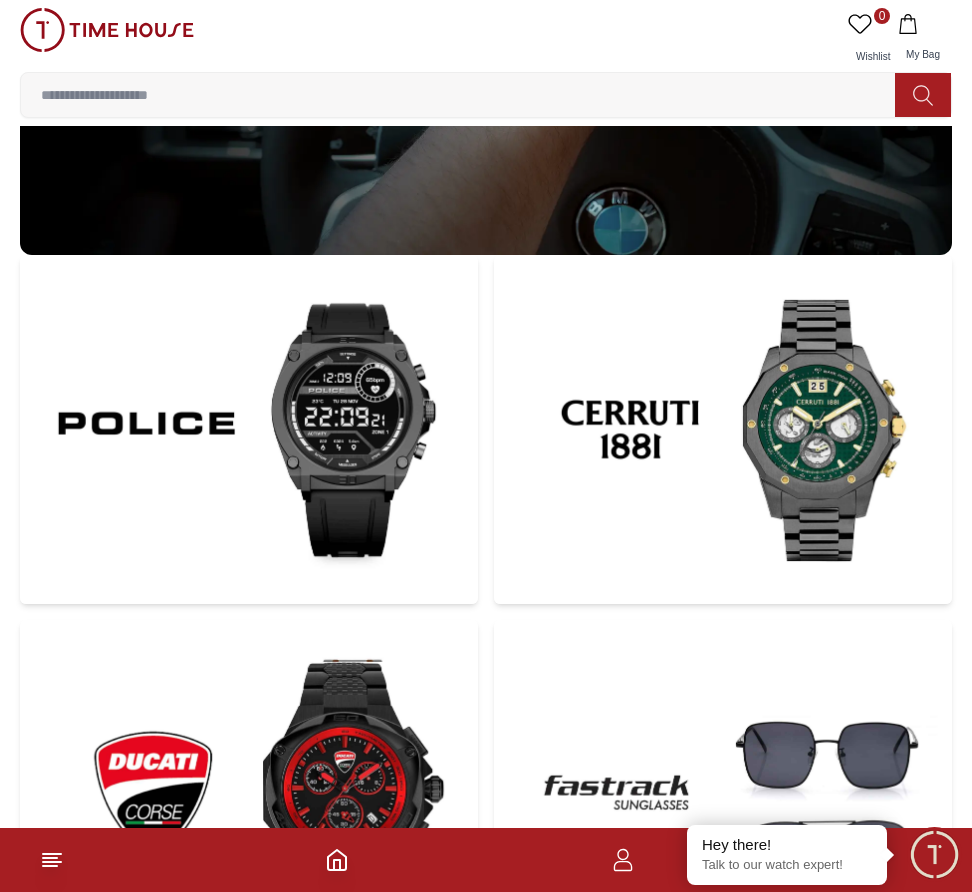 click at bounding box center [723, 429] 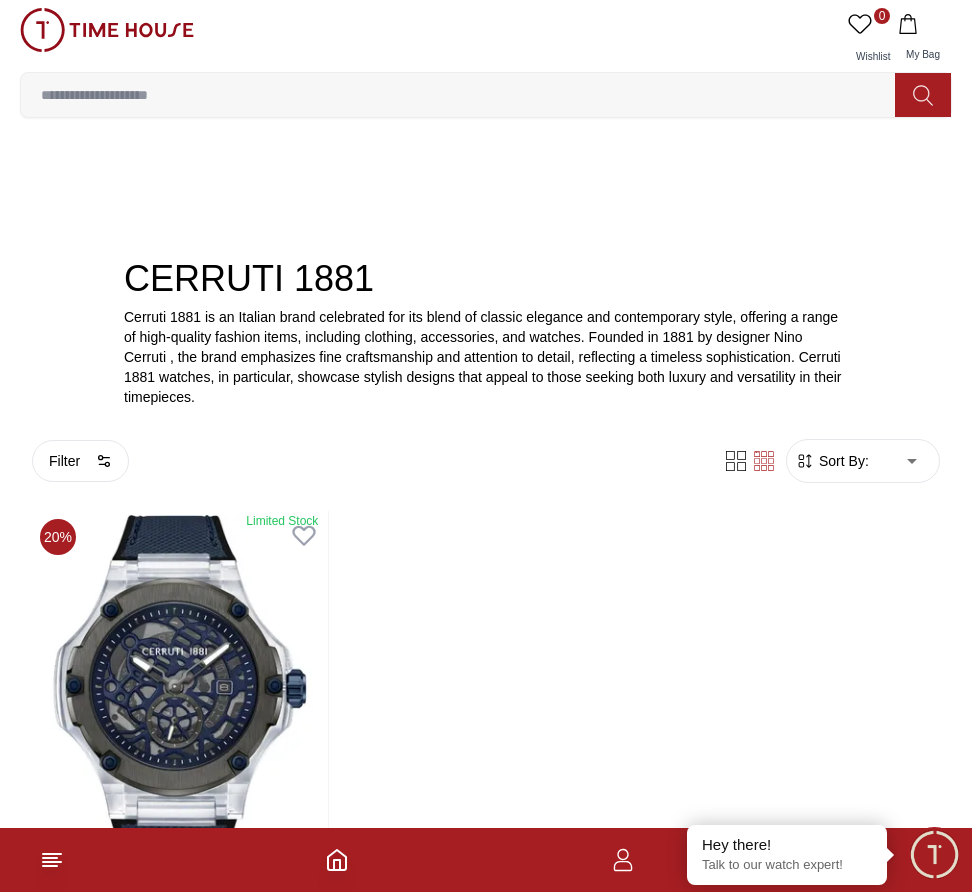 scroll, scrollTop: 0, scrollLeft: 0, axis: both 